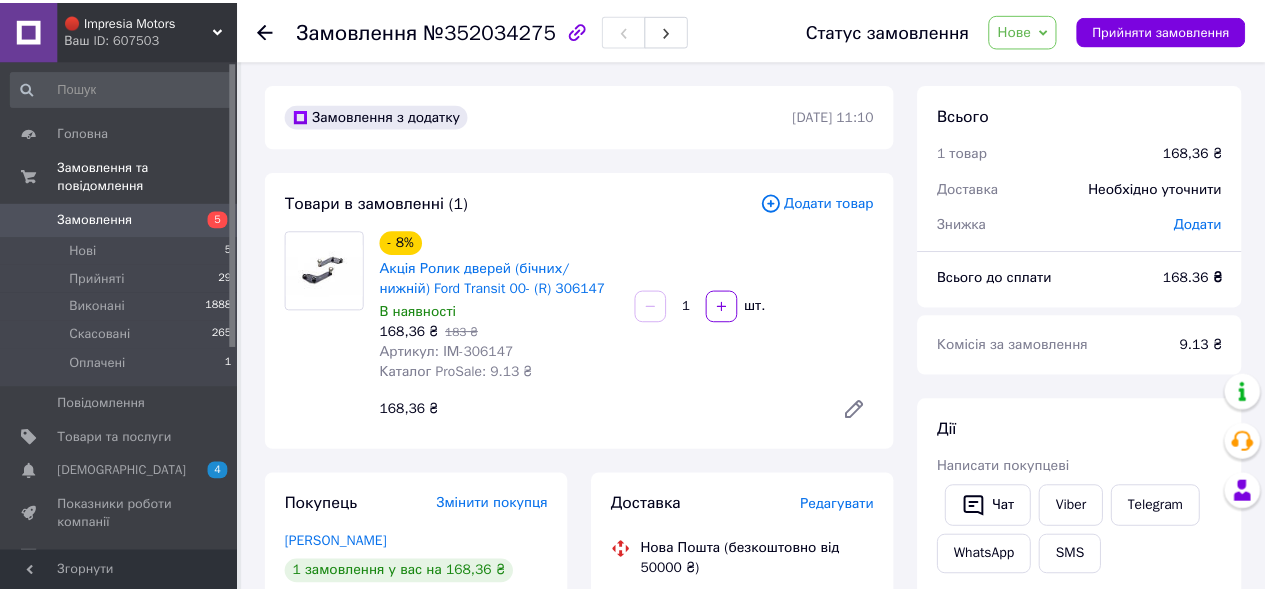 scroll, scrollTop: 0, scrollLeft: 0, axis: both 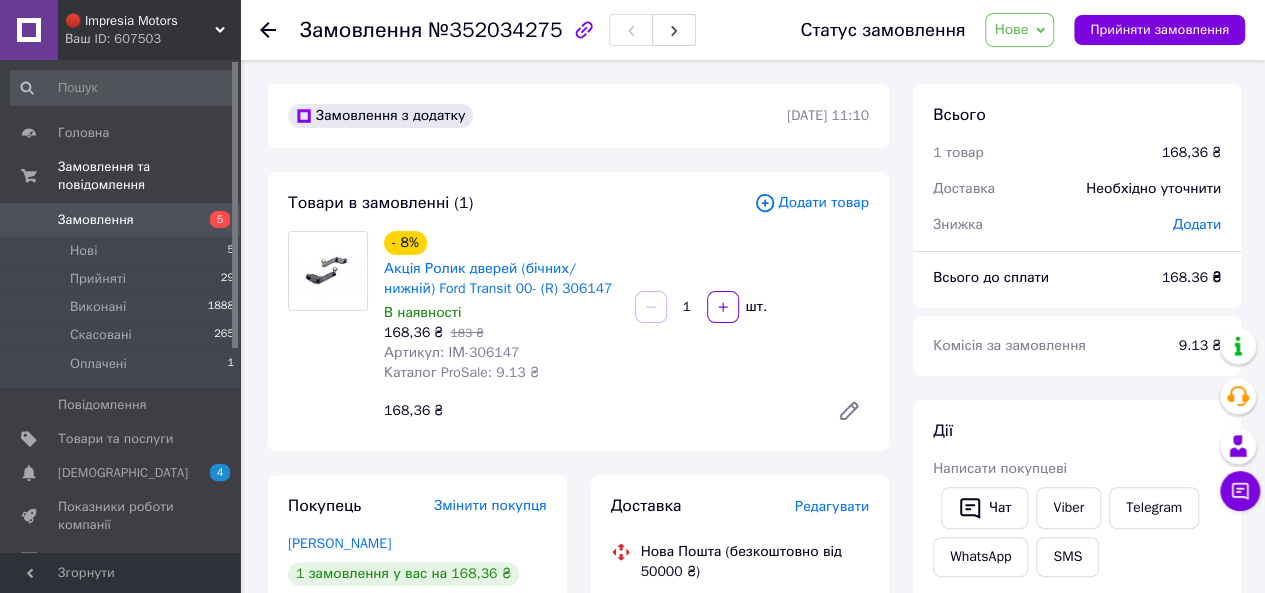 click on "Нове" at bounding box center [1011, 29] 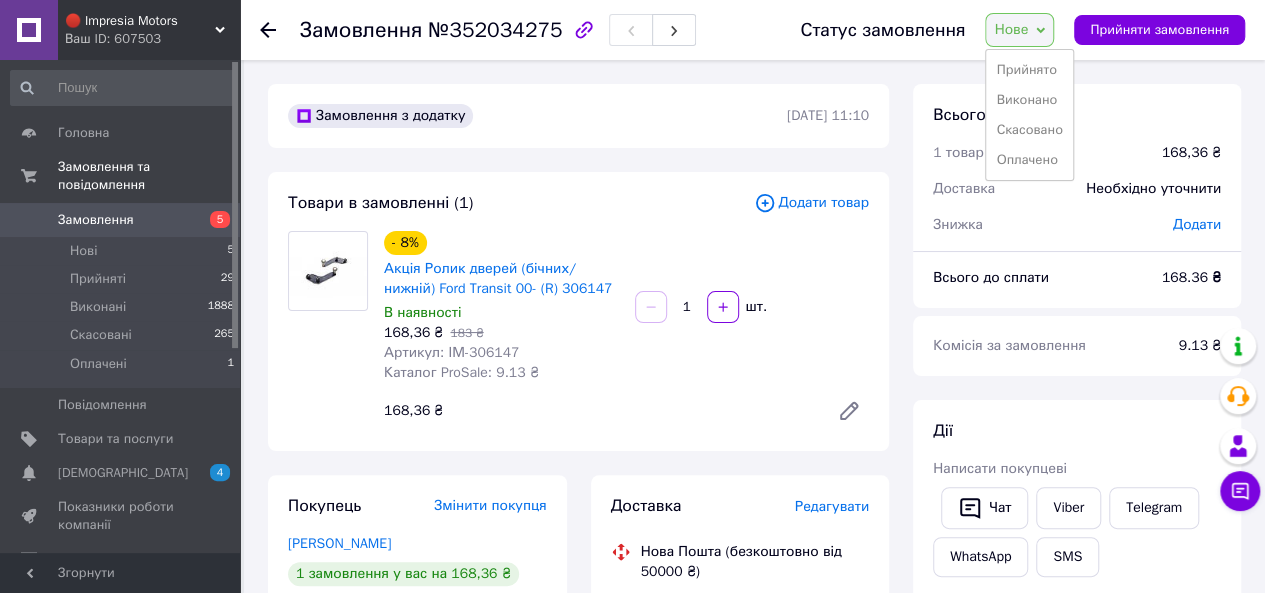 click on "Прийнято" at bounding box center [1029, 70] 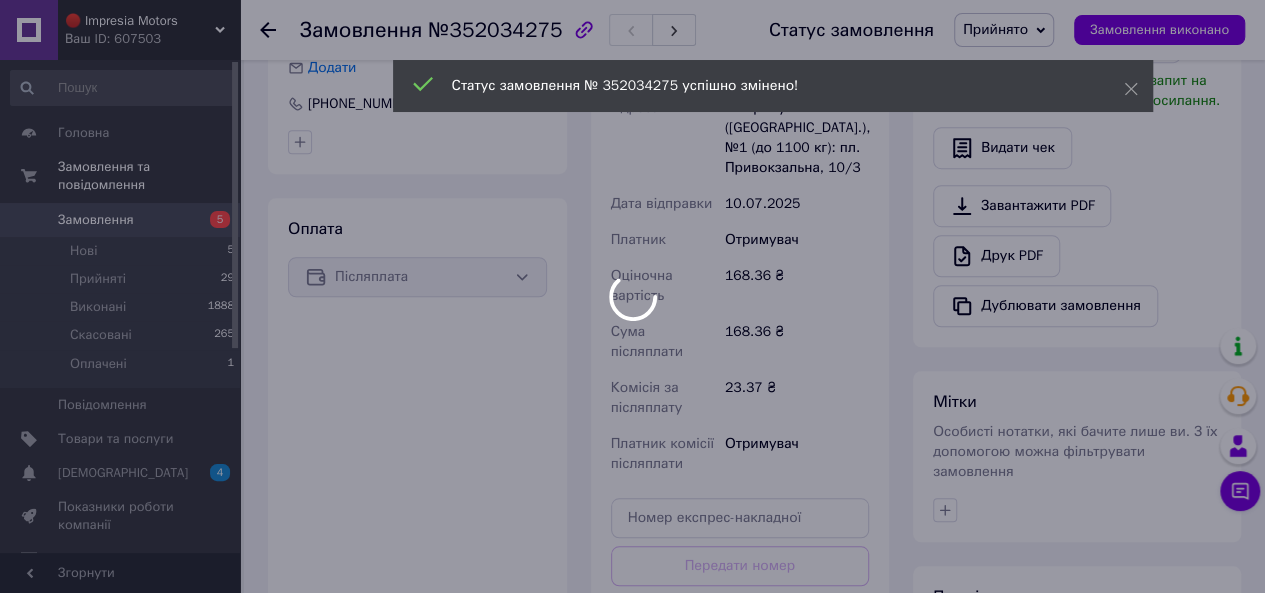 scroll, scrollTop: 700, scrollLeft: 0, axis: vertical 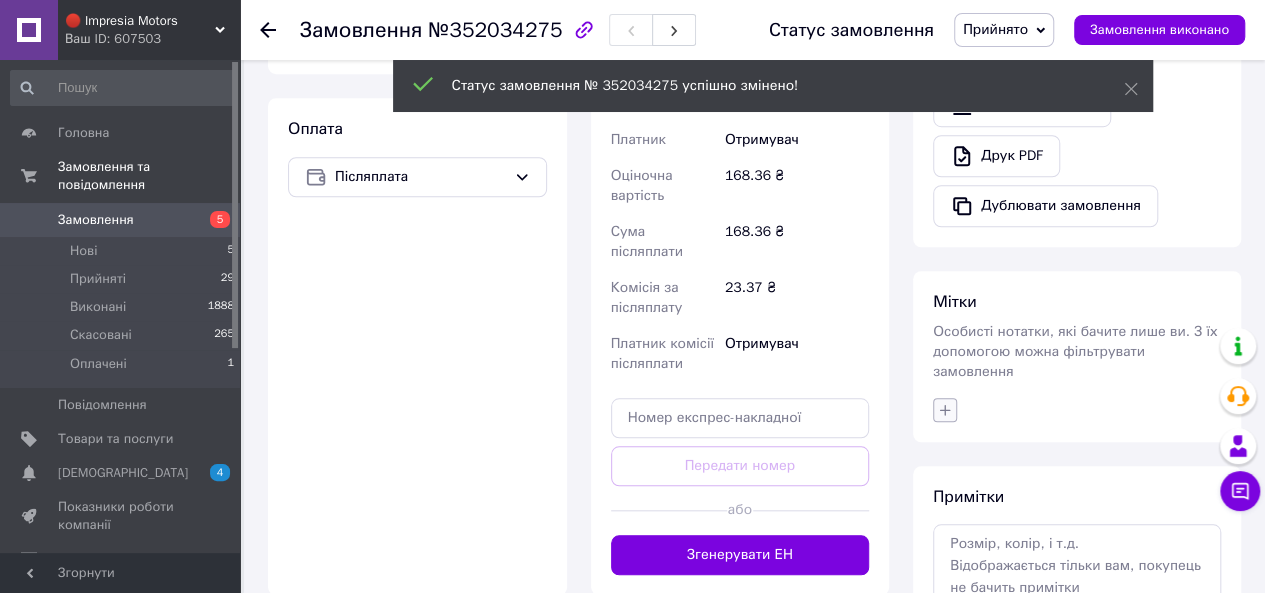 click 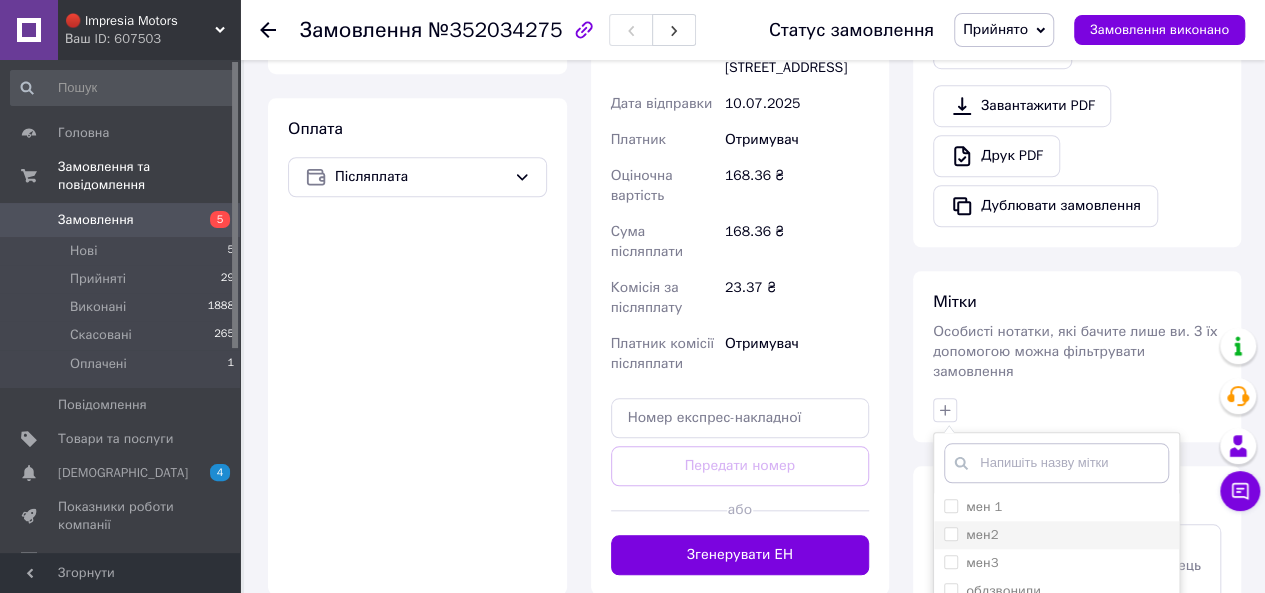 scroll, scrollTop: 896, scrollLeft: 0, axis: vertical 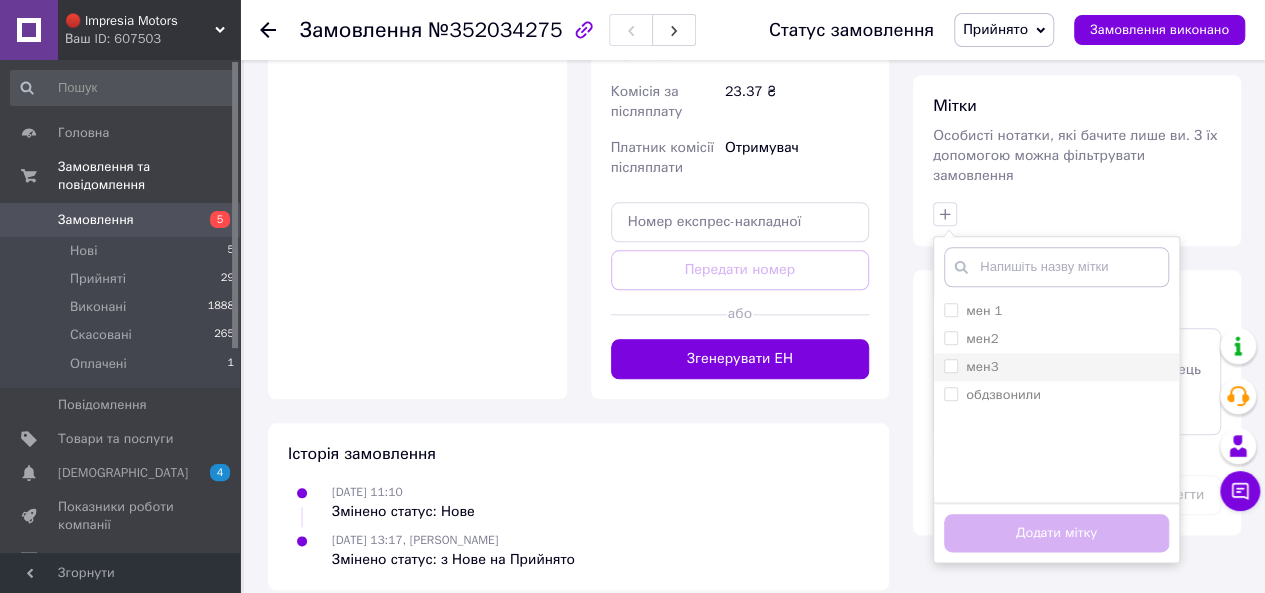 click on "мен3" at bounding box center (950, 365) 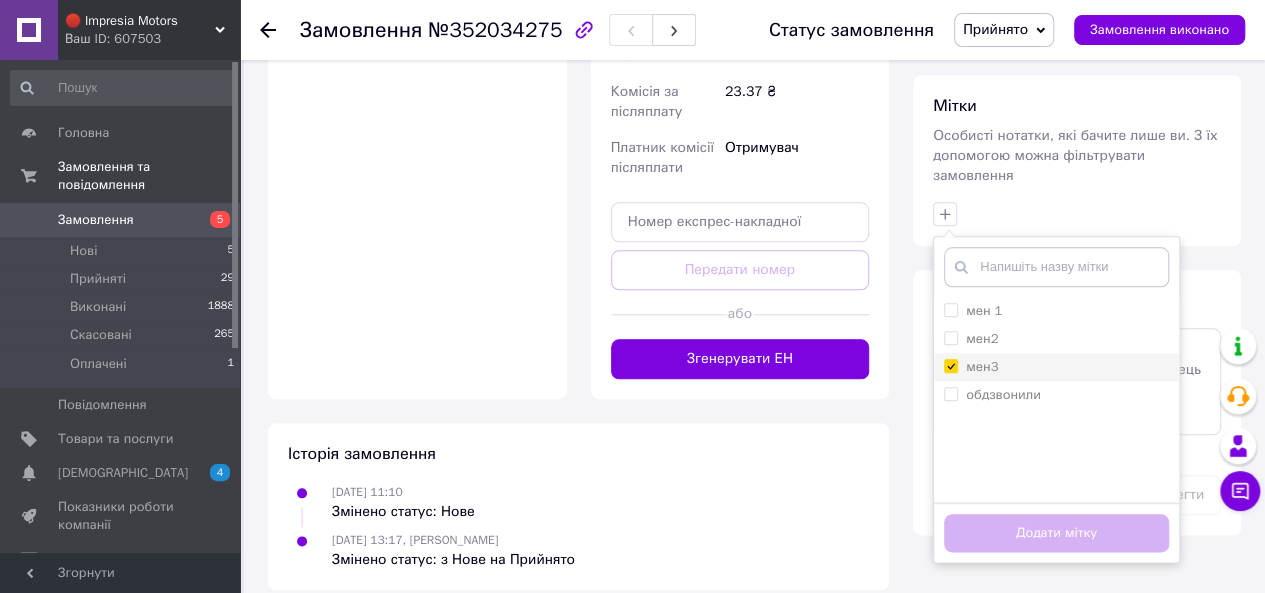 checkbox on "true" 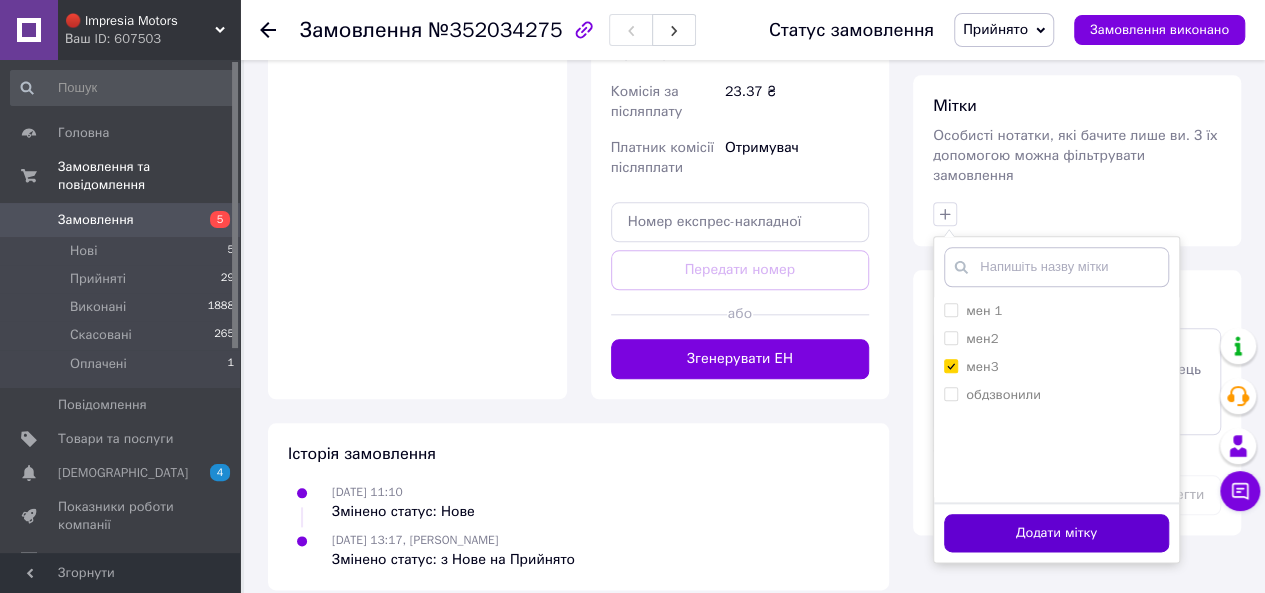 click on "Додати мітку" at bounding box center (1056, 533) 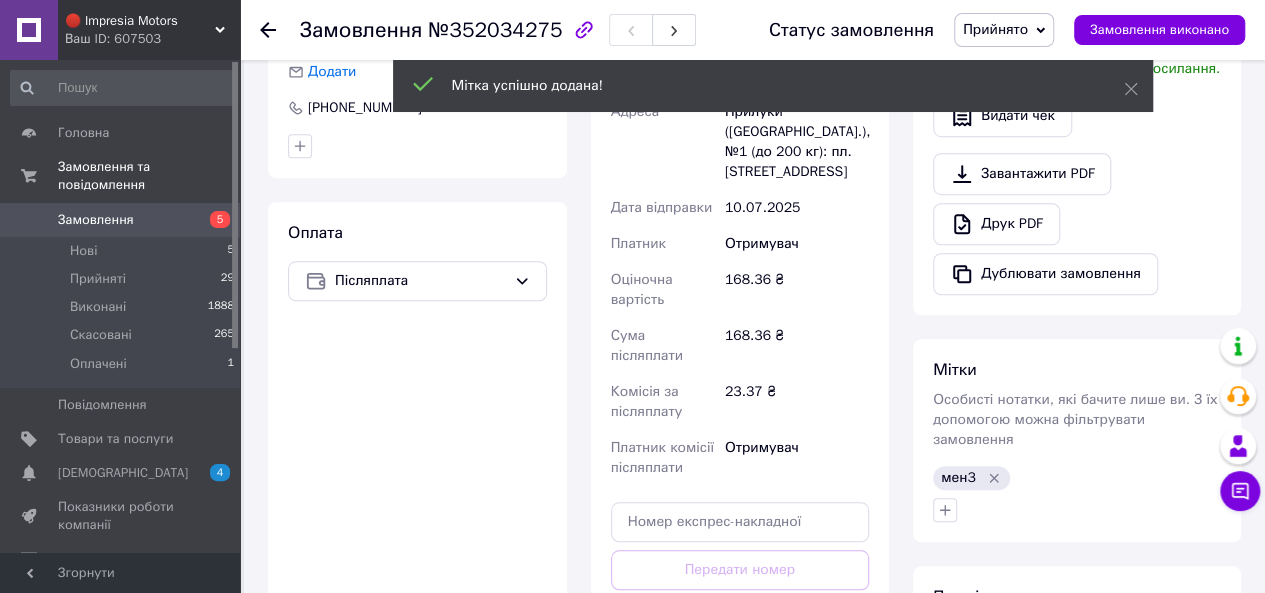 scroll, scrollTop: 796, scrollLeft: 0, axis: vertical 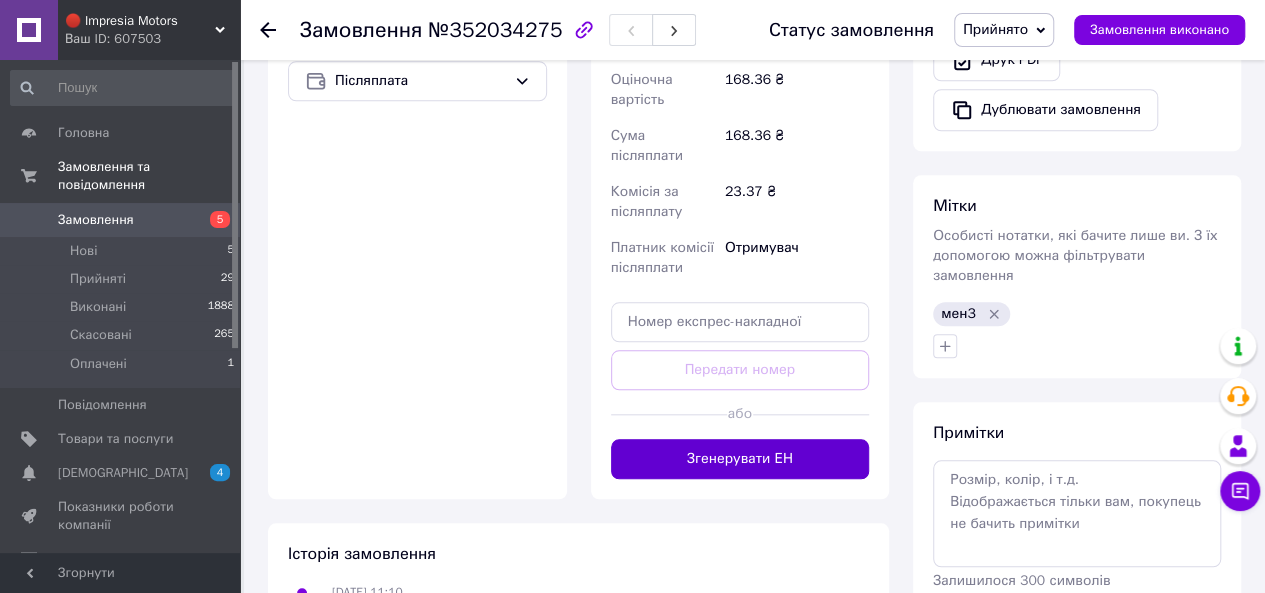 click on "Згенерувати ЕН" at bounding box center (740, 459) 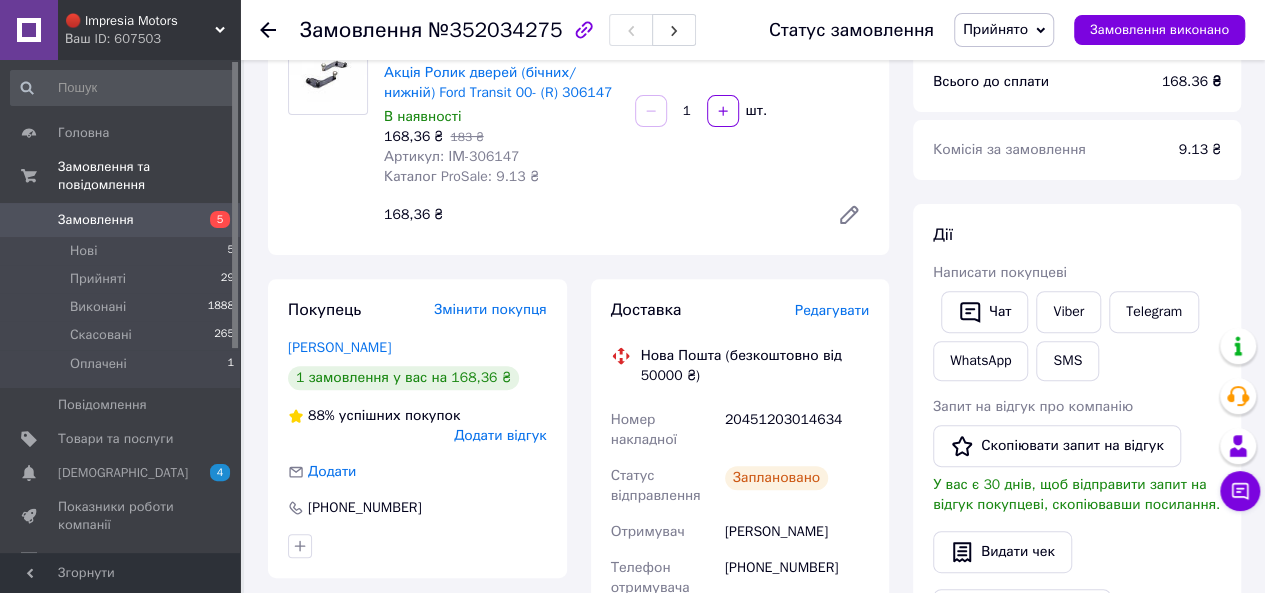 scroll, scrollTop: 0, scrollLeft: 0, axis: both 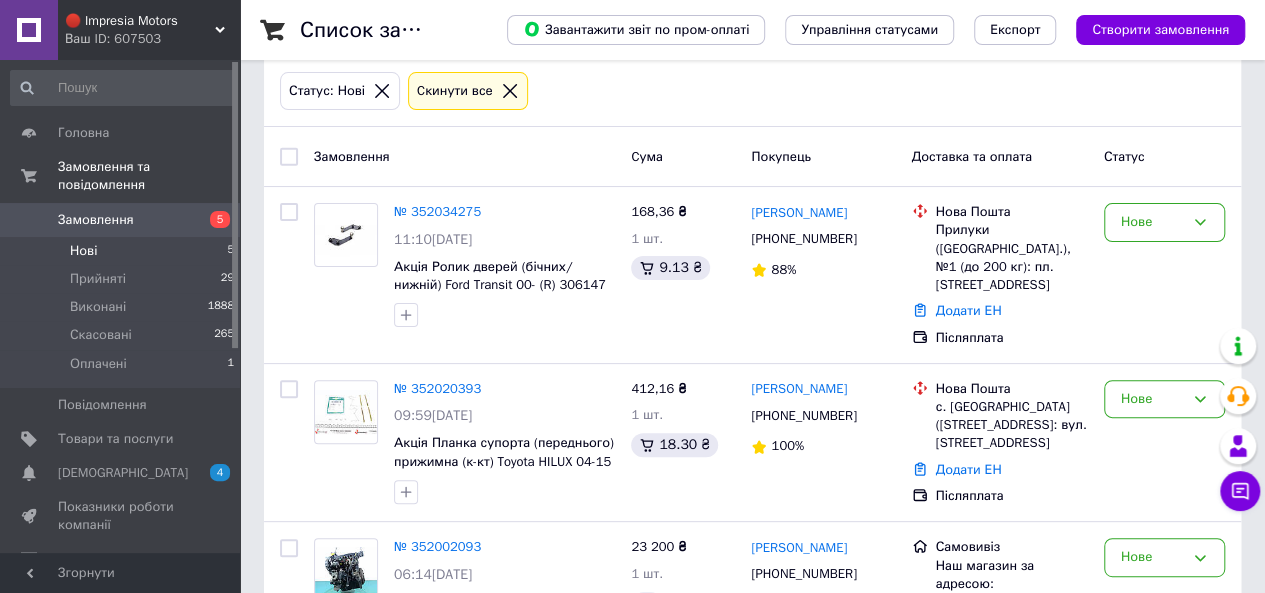 click on "Нові 5" at bounding box center [123, 251] 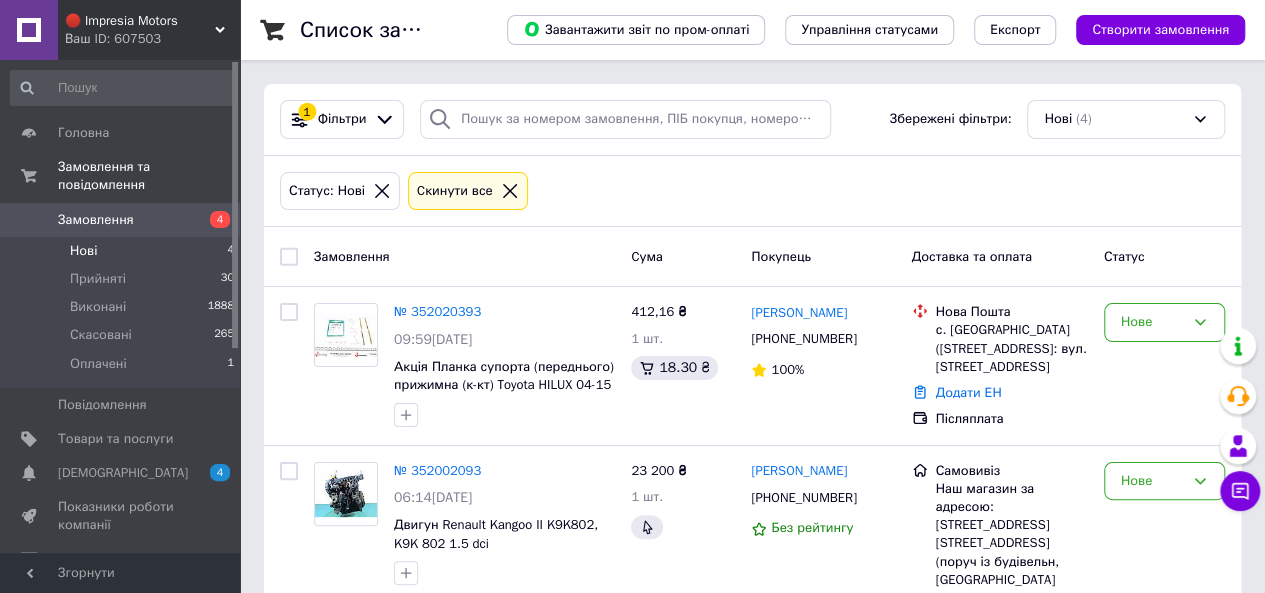 scroll, scrollTop: 376, scrollLeft: 0, axis: vertical 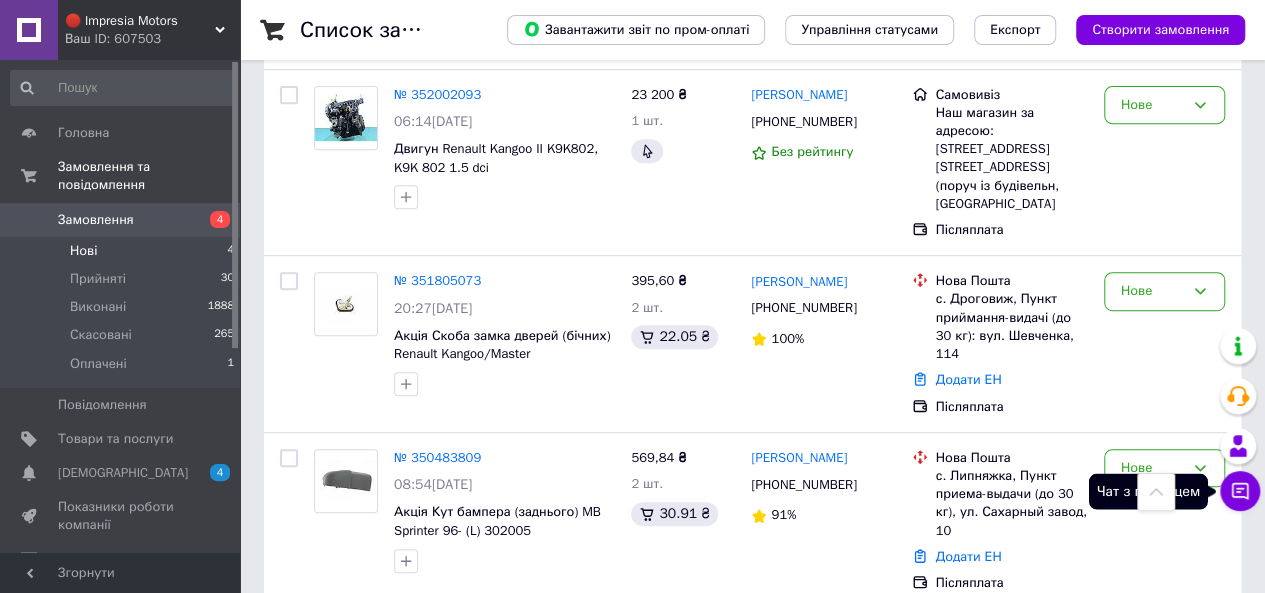 click 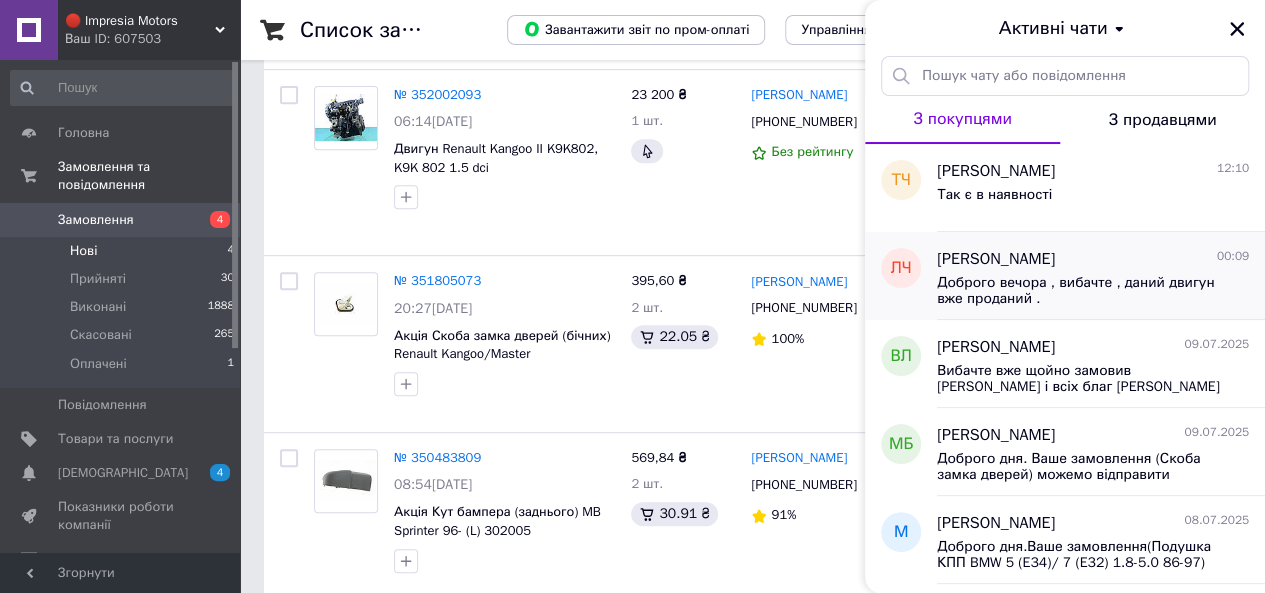 click on "Доброго вечора , вибачте , даний двигун вже проданий ." at bounding box center [1079, 291] 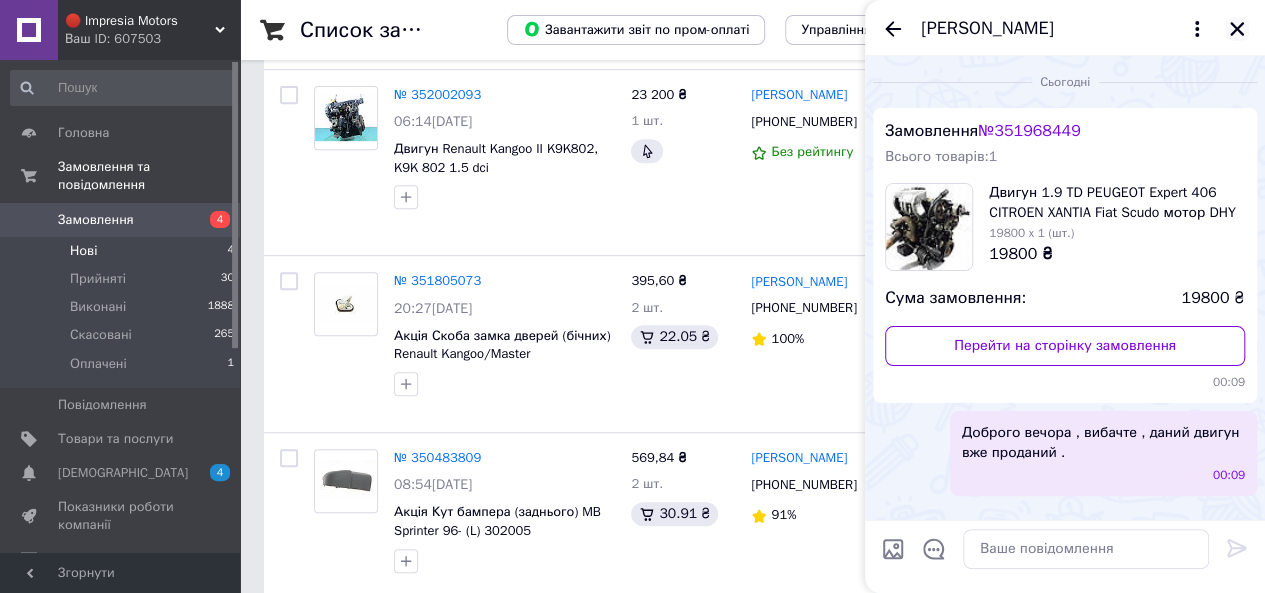 click 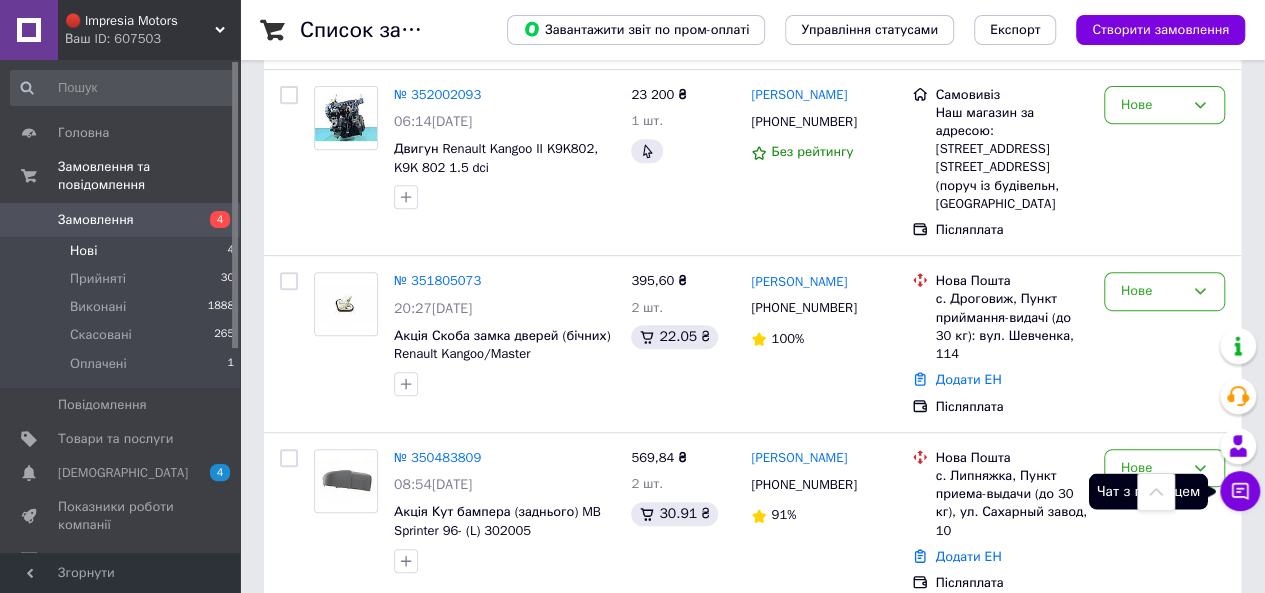 click 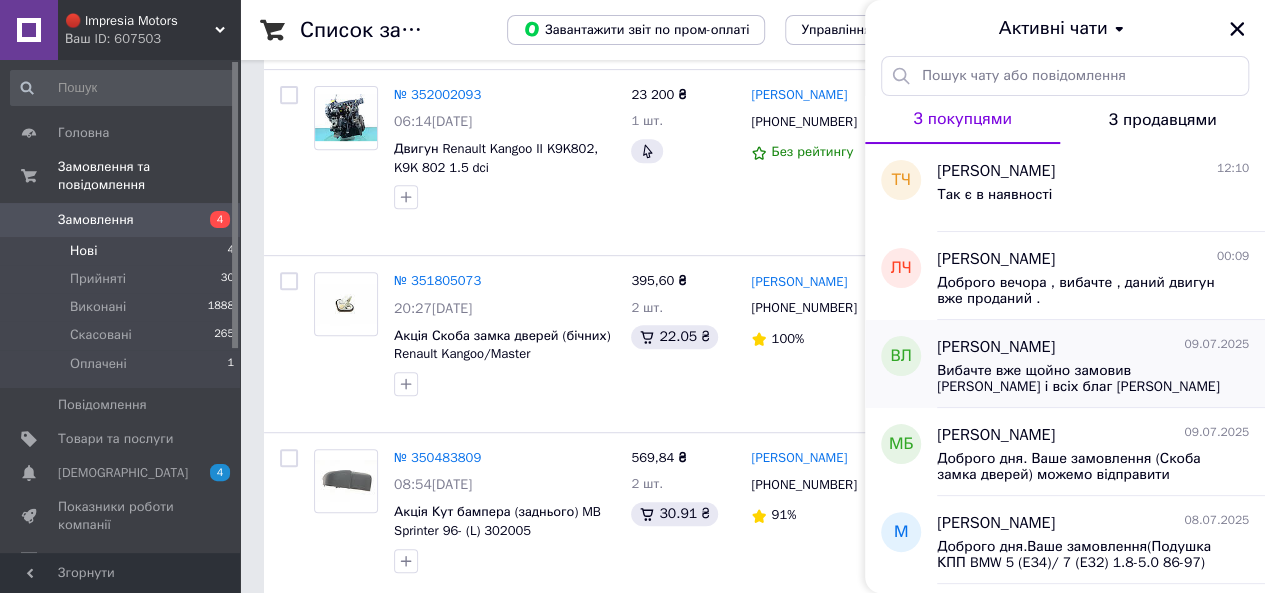 scroll, scrollTop: 100, scrollLeft: 0, axis: vertical 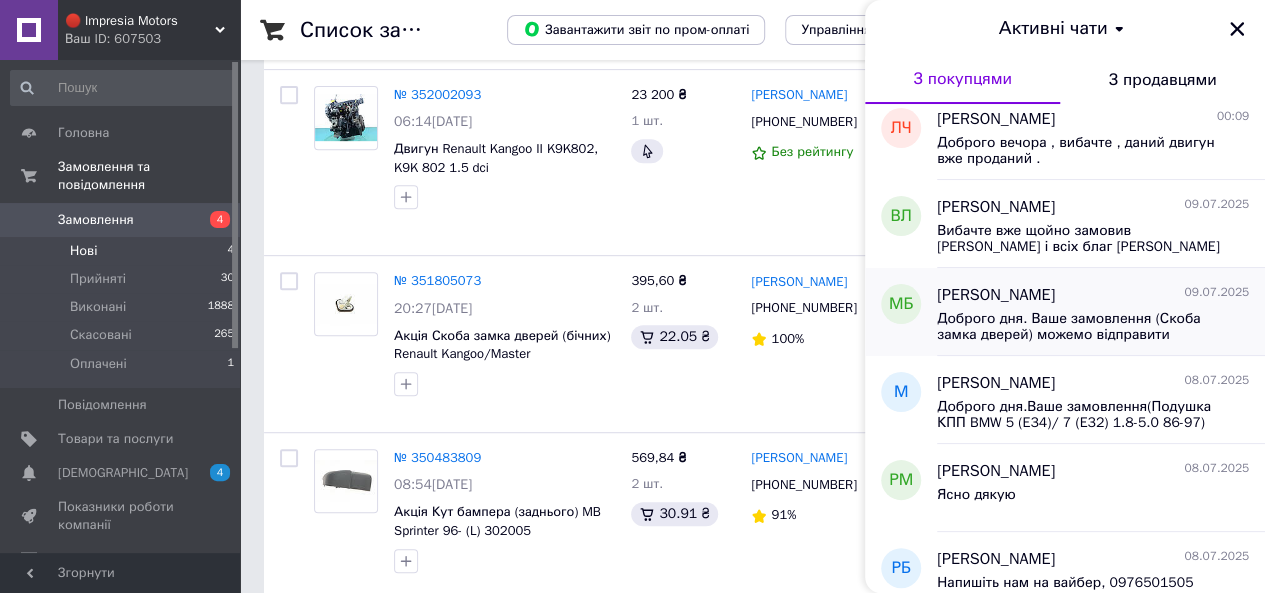 click on "Доброго дня. Ваше замовлення (Скоба замка дверей) можемо відправити завтра. Повідомте нам якщо вас влаштовують терміни бо не можемо до вас додзвонитися." at bounding box center [1079, 327] 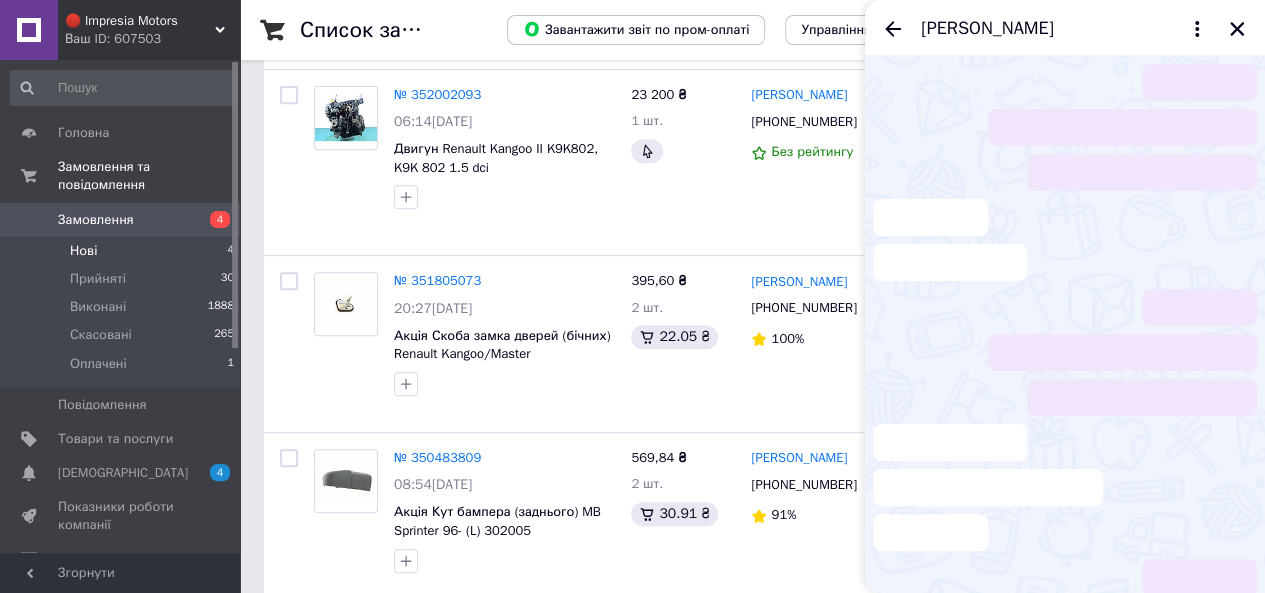 scroll, scrollTop: 43, scrollLeft: 0, axis: vertical 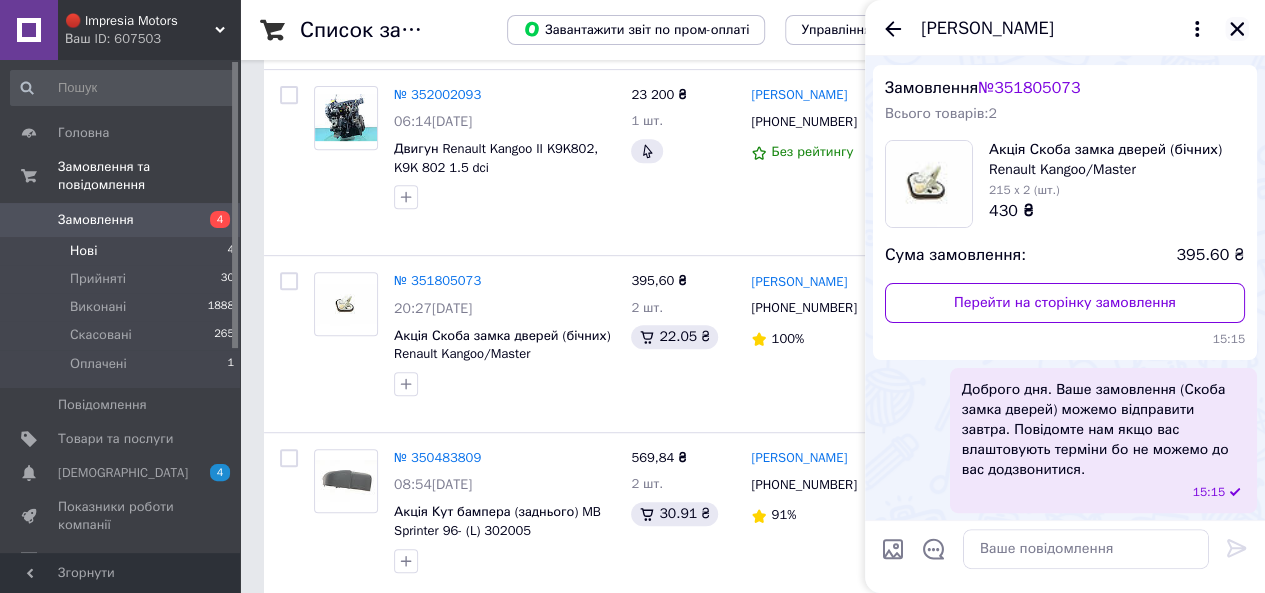 click 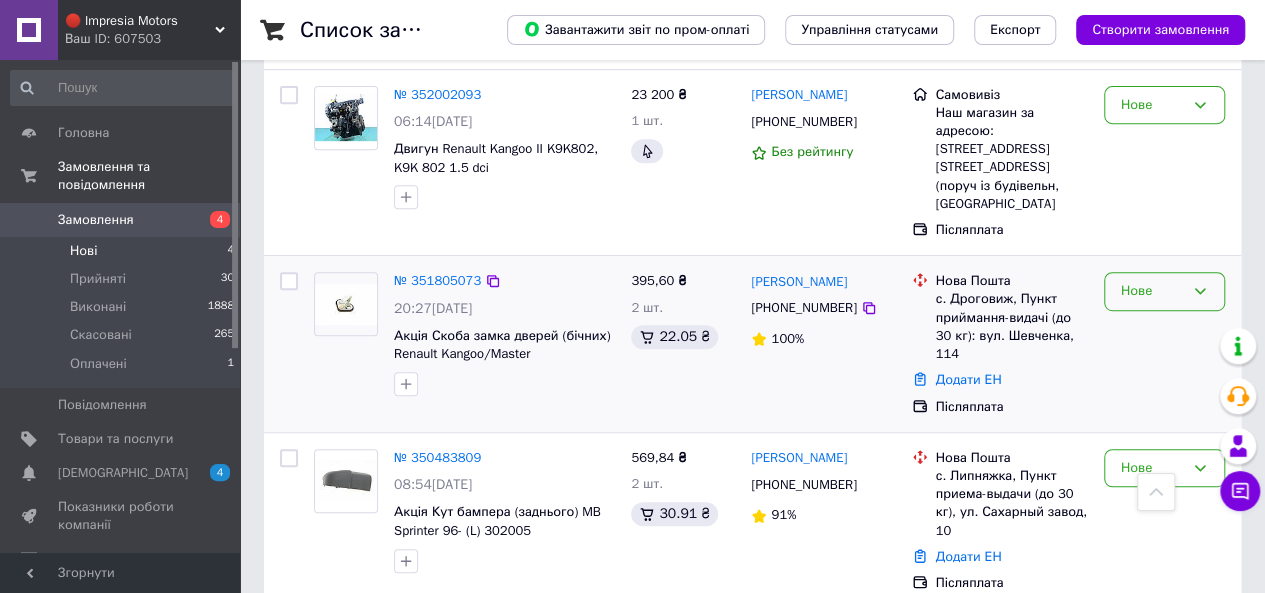 click on "Нове" at bounding box center [1152, 291] 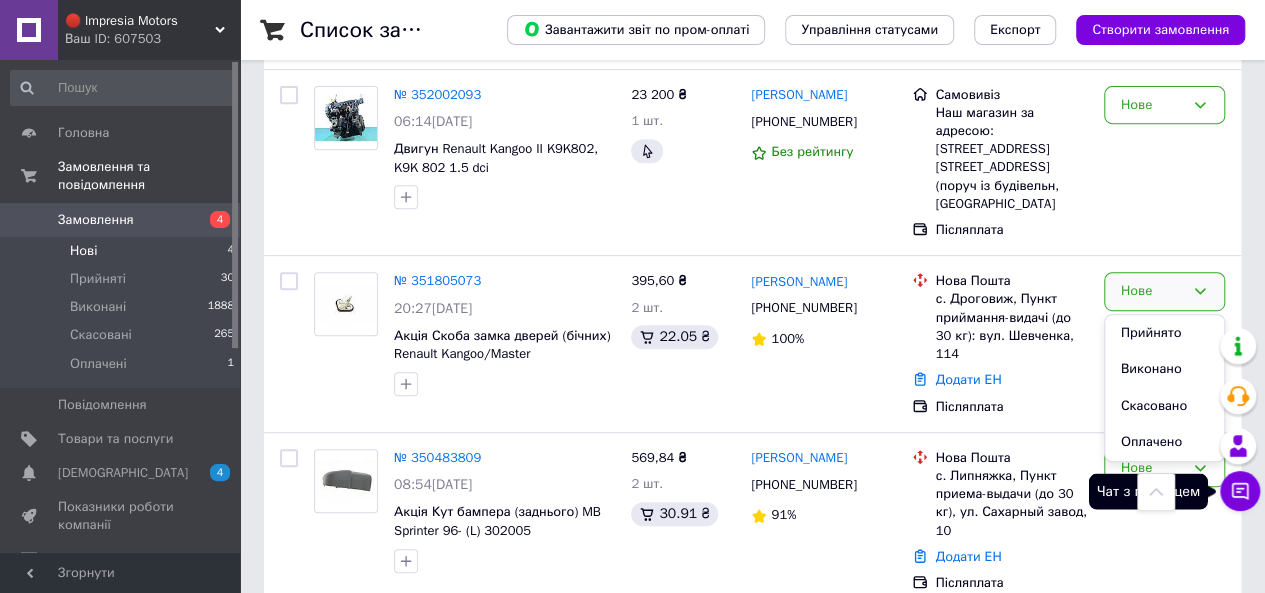 click 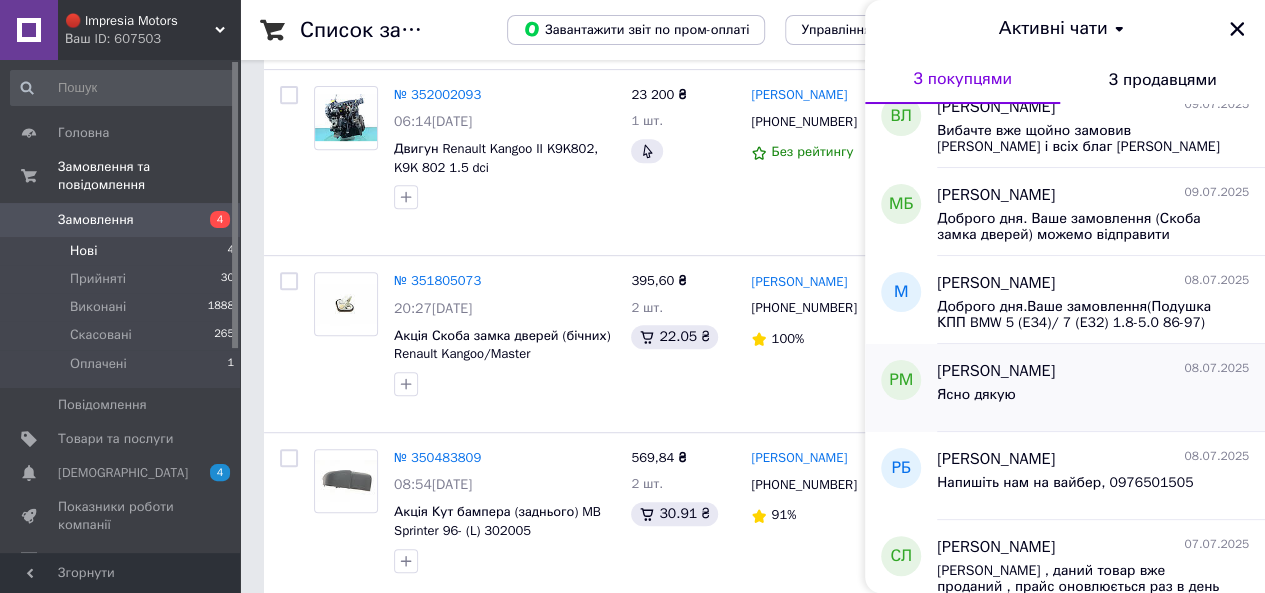 scroll, scrollTop: 300, scrollLeft: 0, axis: vertical 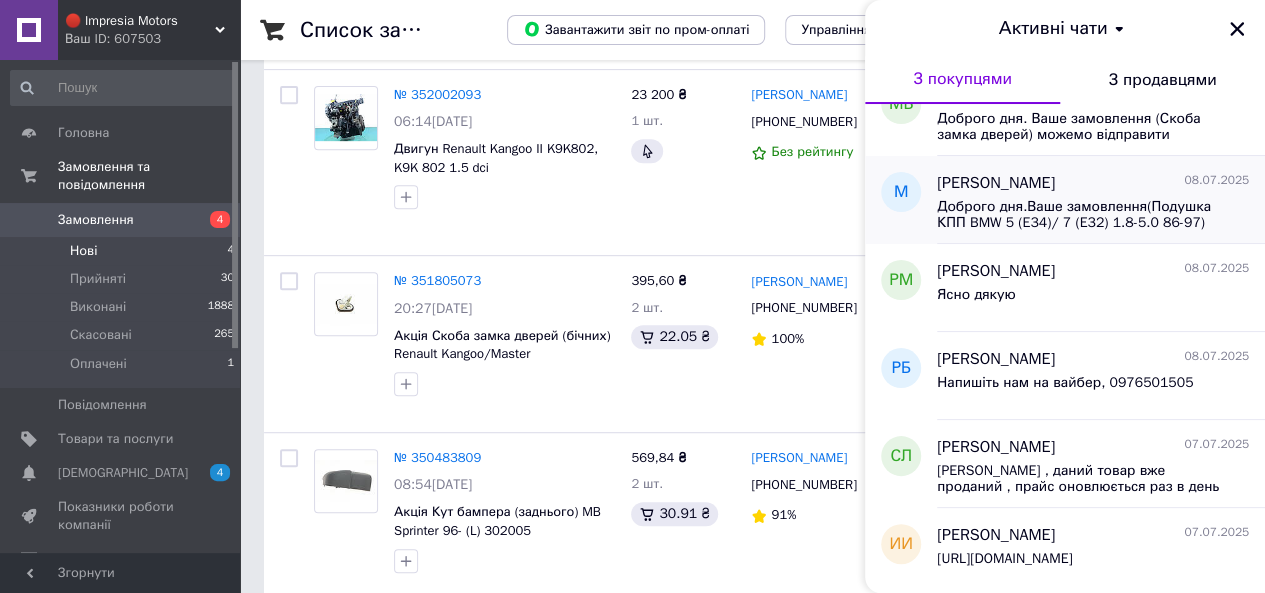 click on "Доброго дня.Ваше замовлення(Подушка КПП BMW 5 (E34)/ 7 (E32) 1.8-5.0 86-97) можемо відправити сьогодні. Повідомте нас чи зможете отримати замовлення на пошті бо не можемо до вас додзвонитись." at bounding box center (1079, 215) 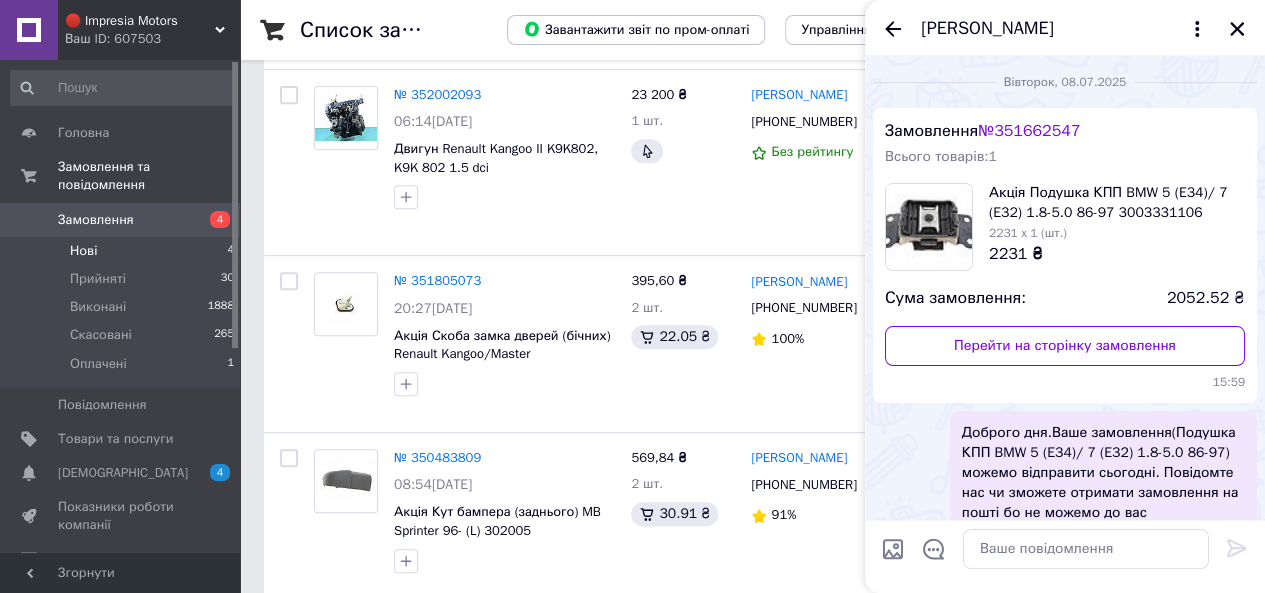 scroll, scrollTop: 43, scrollLeft: 0, axis: vertical 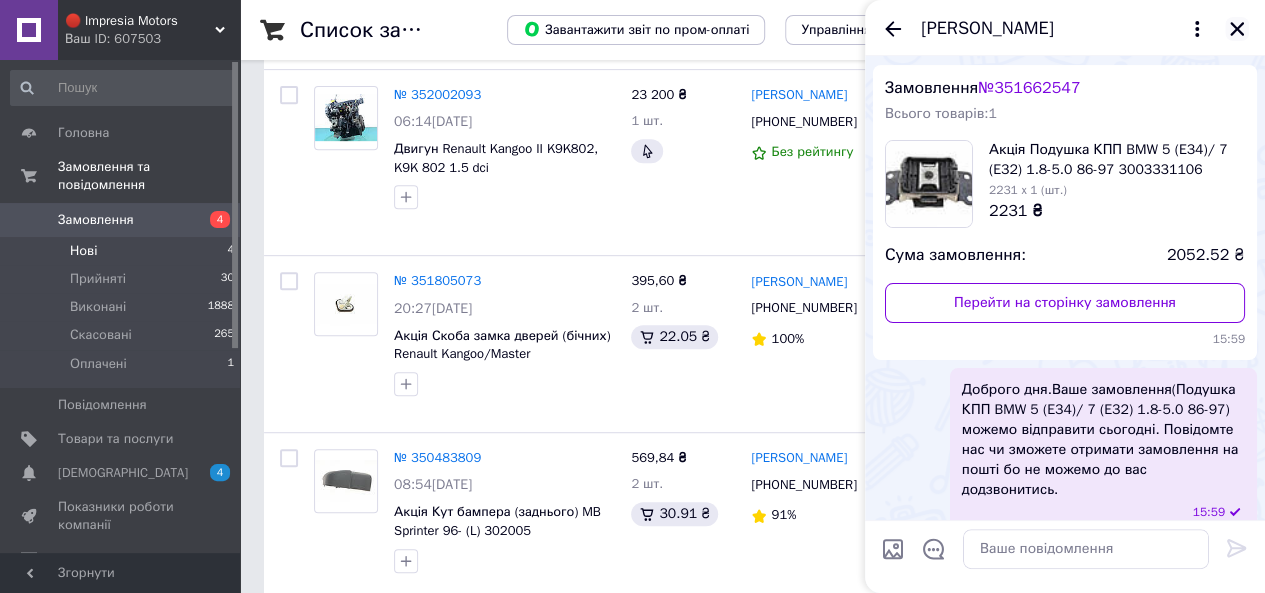 click 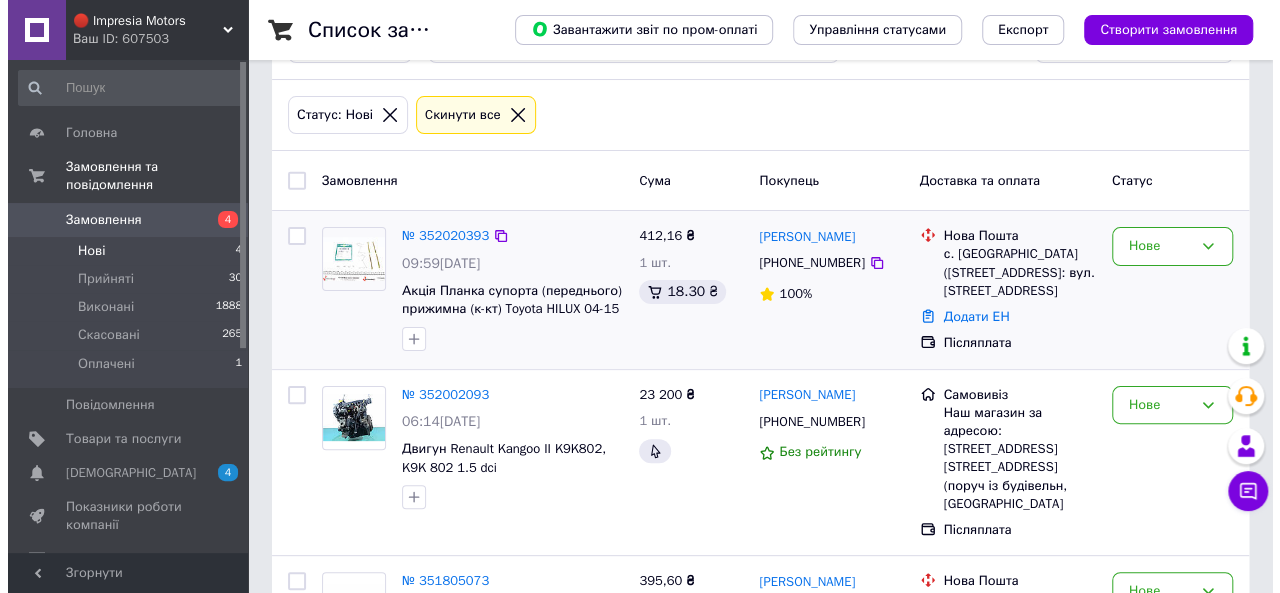 scroll, scrollTop: 0, scrollLeft: 0, axis: both 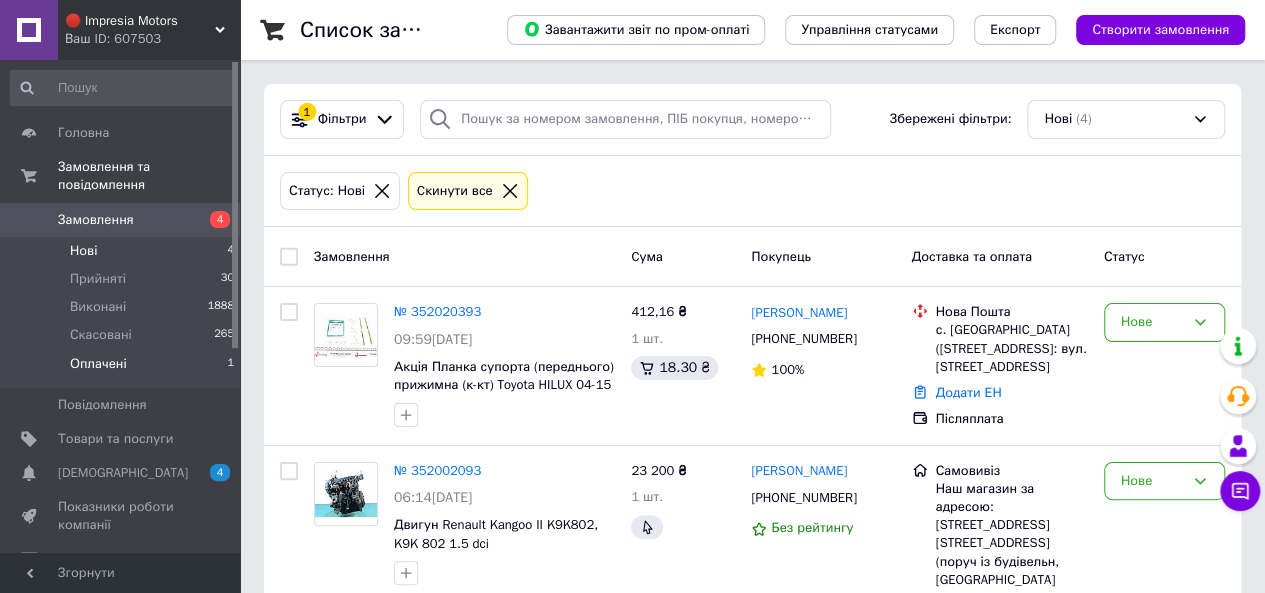 click on "Оплачені" at bounding box center (98, 364) 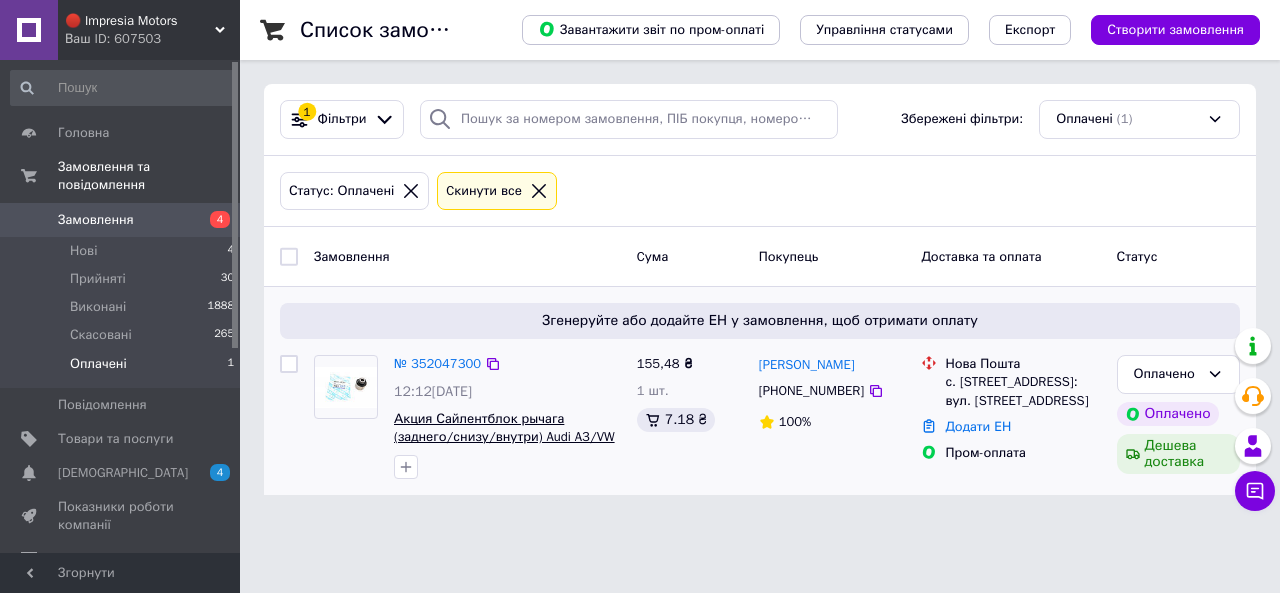 click on "Акция Сайлентблок рычага (заднего/снизу/внутри) Audi A3/VW Golf V 04- (поперечного) 516370" at bounding box center (504, 437) 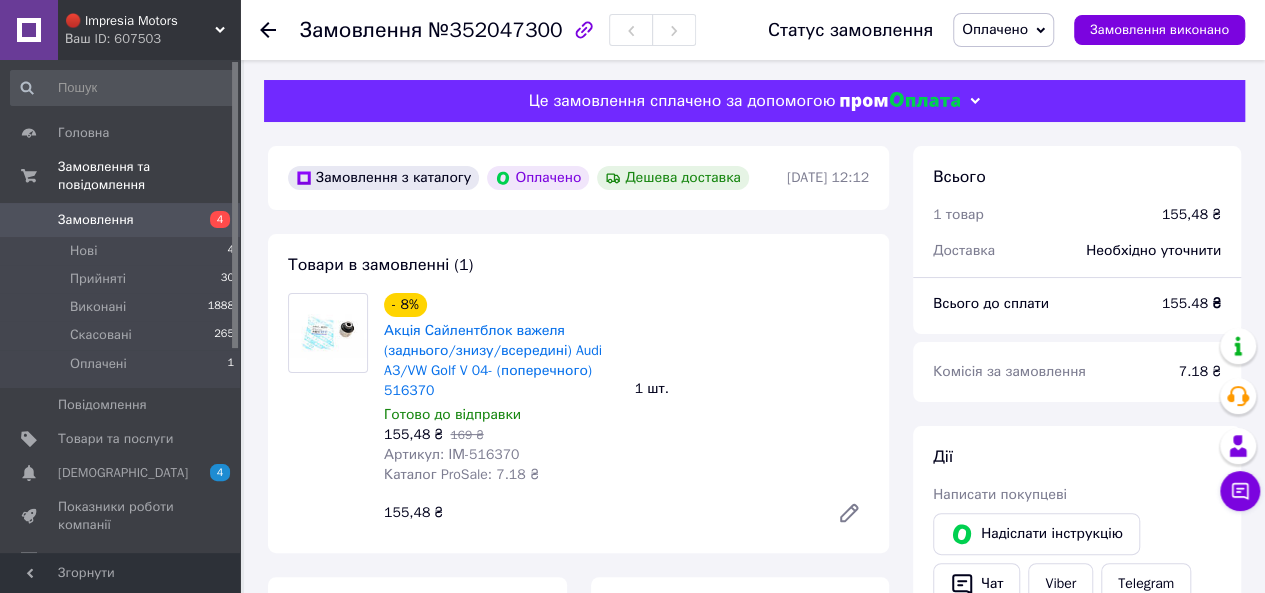 scroll, scrollTop: 100, scrollLeft: 0, axis: vertical 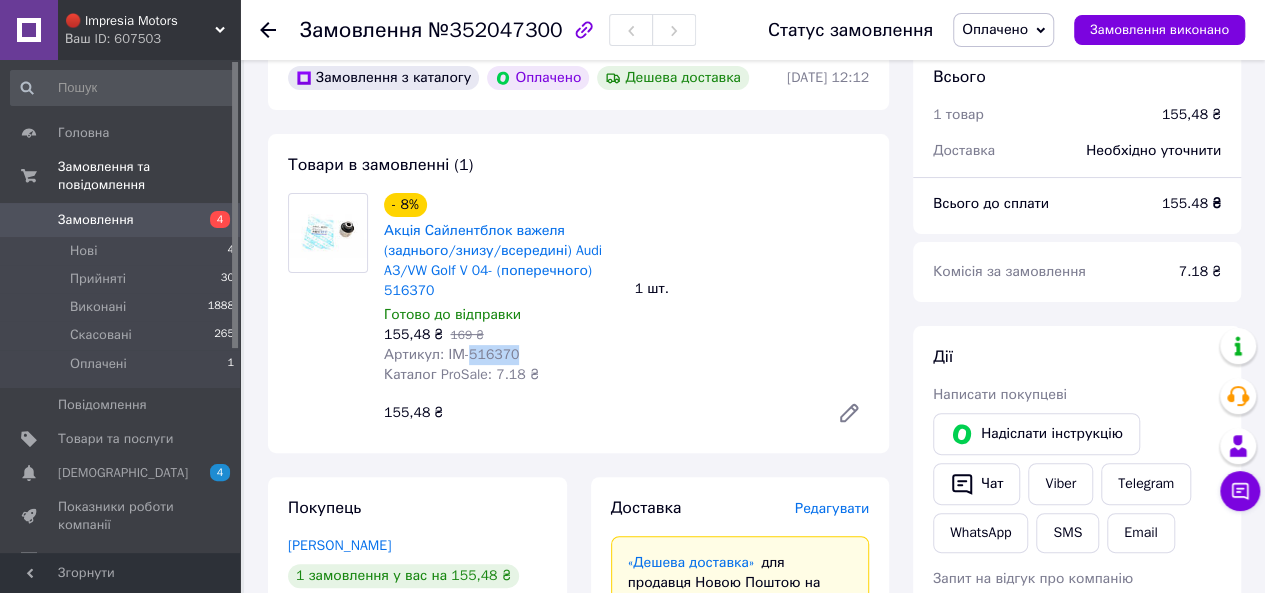 drag, startPoint x: 511, startPoint y: 360, endPoint x: 464, endPoint y: 351, distance: 47.853943 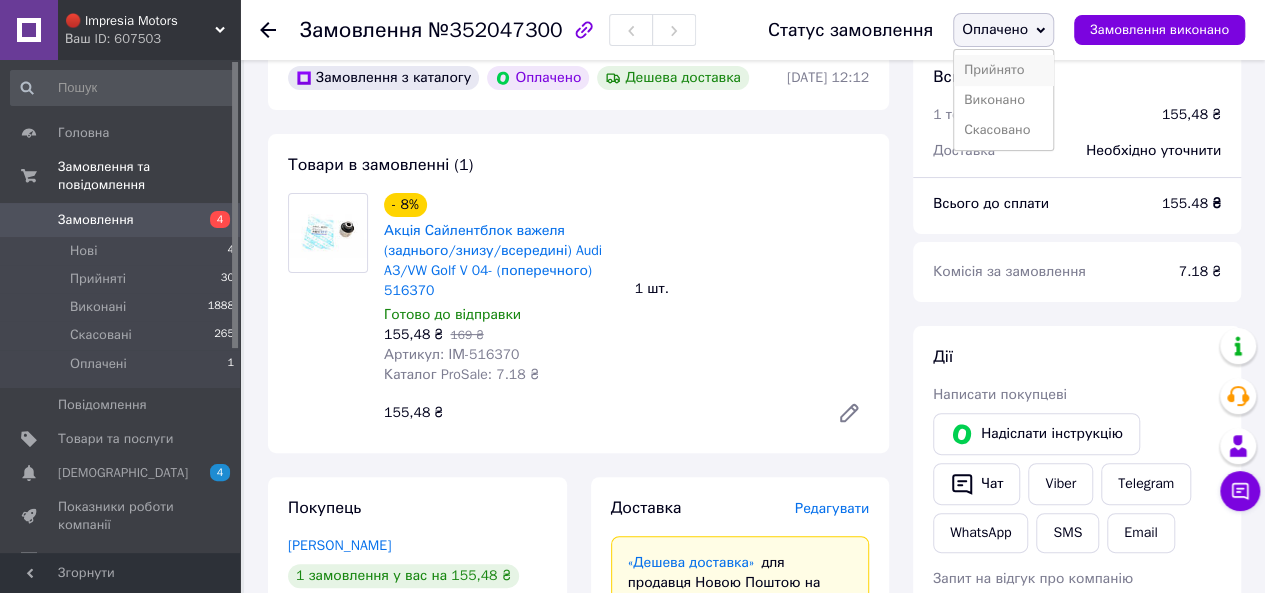 click on "Прийнято" at bounding box center (1003, 70) 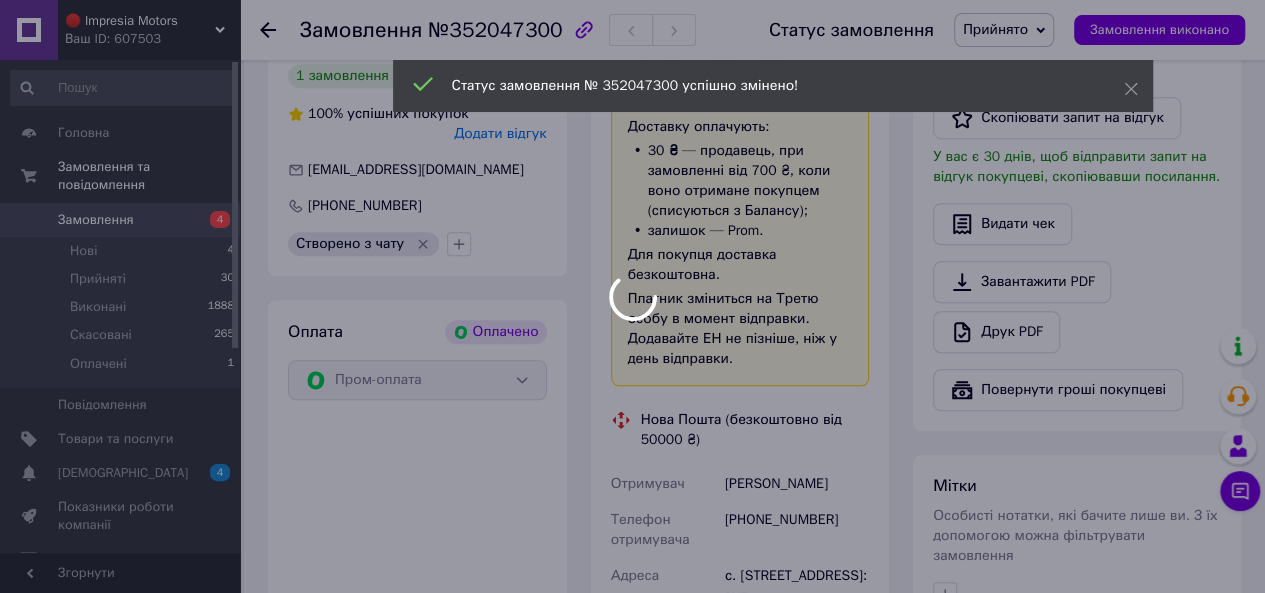 scroll, scrollTop: 700, scrollLeft: 0, axis: vertical 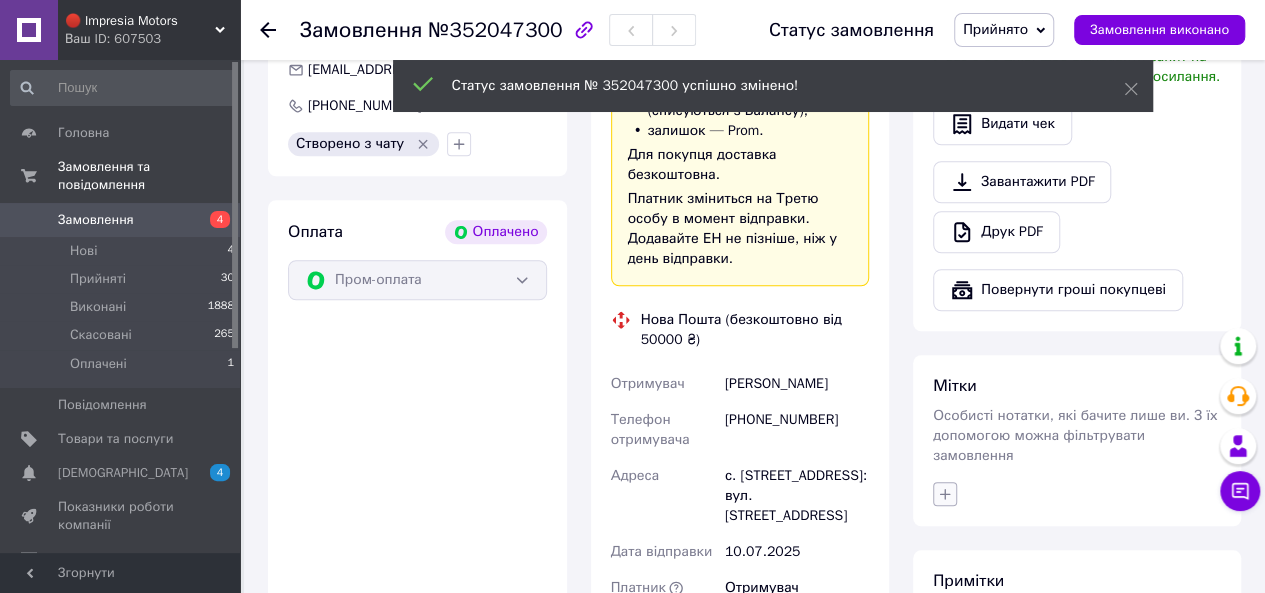 click 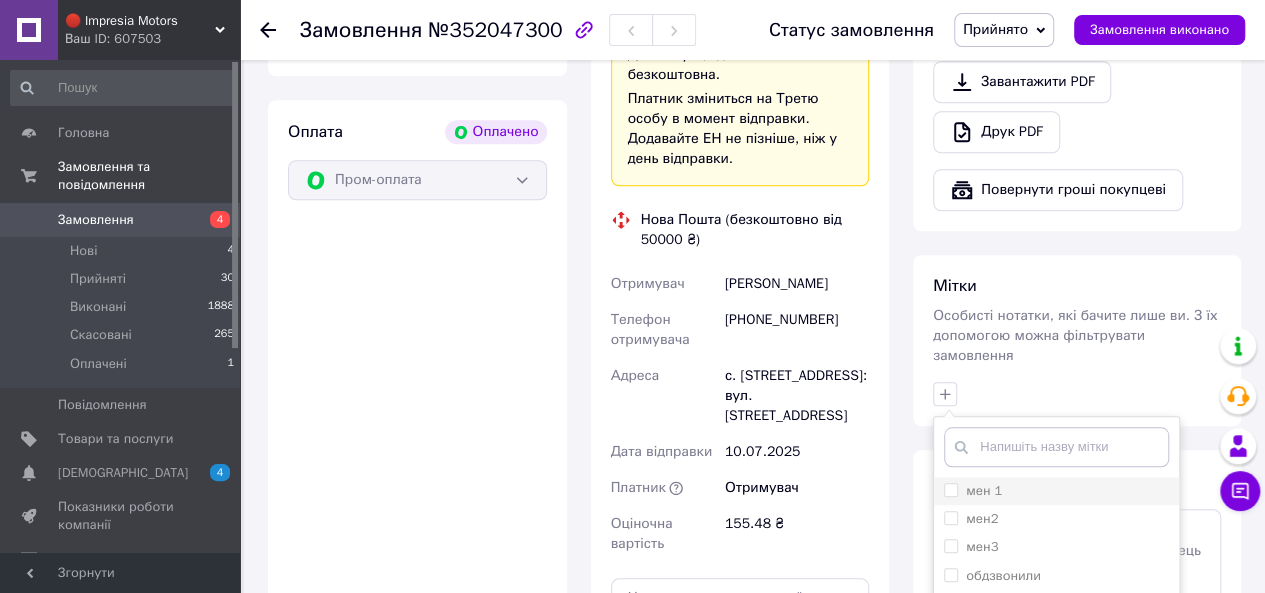 scroll, scrollTop: 900, scrollLeft: 0, axis: vertical 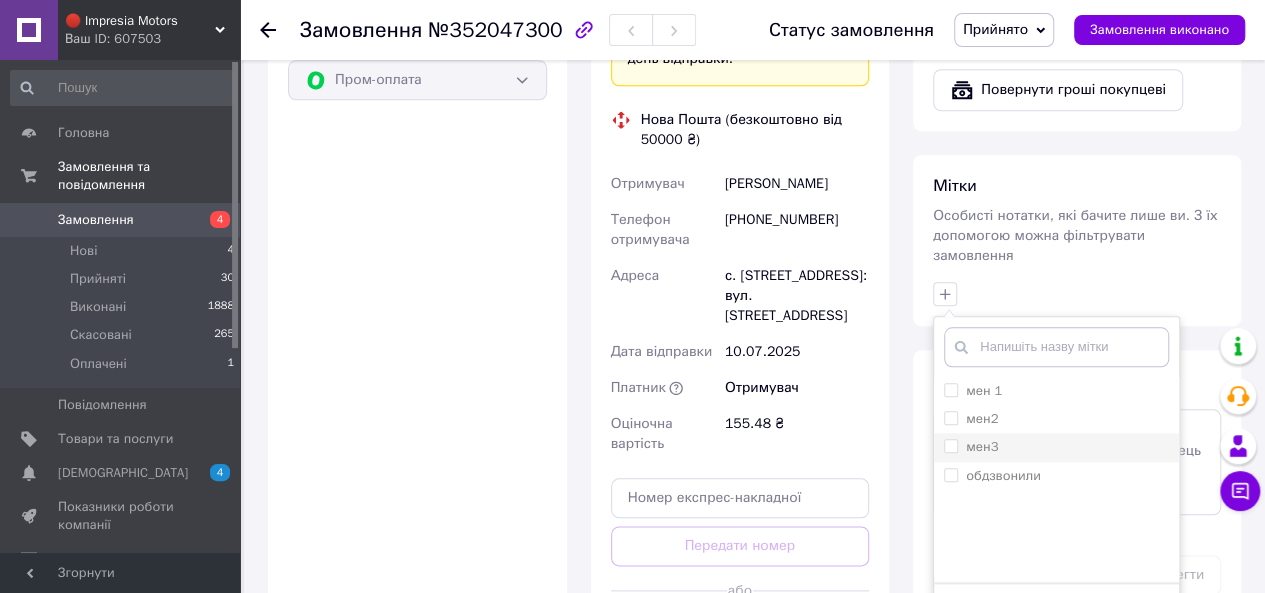 click on "мен3" at bounding box center [950, 445] 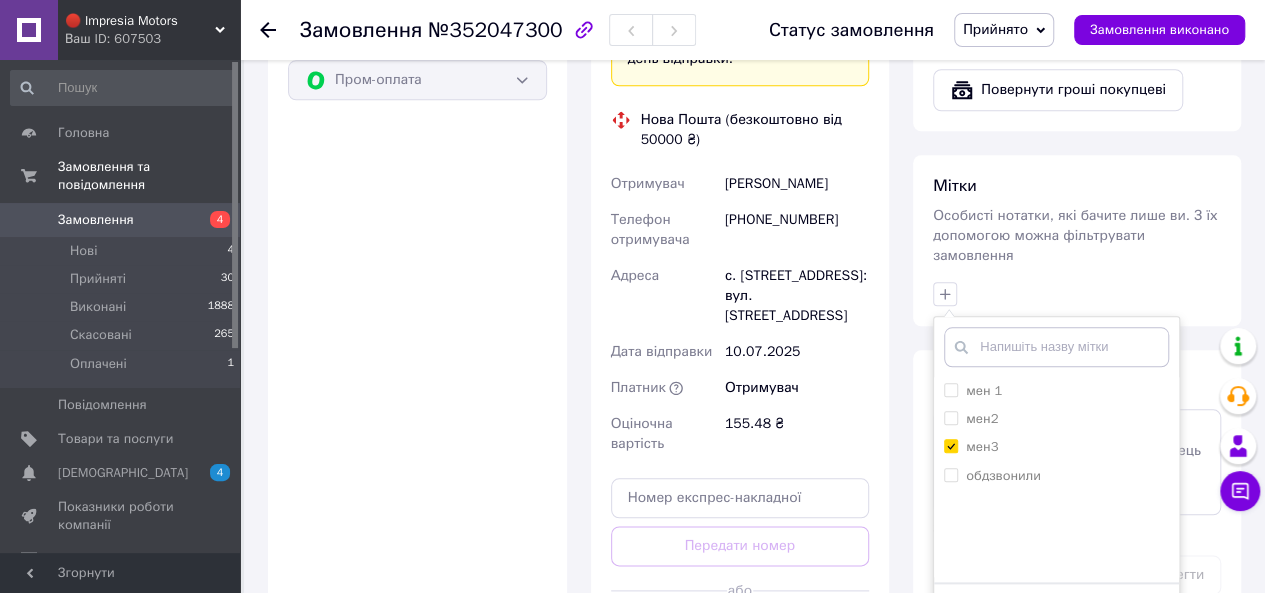 scroll, scrollTop: 1000, scrollLeft: 0, axis: vertical 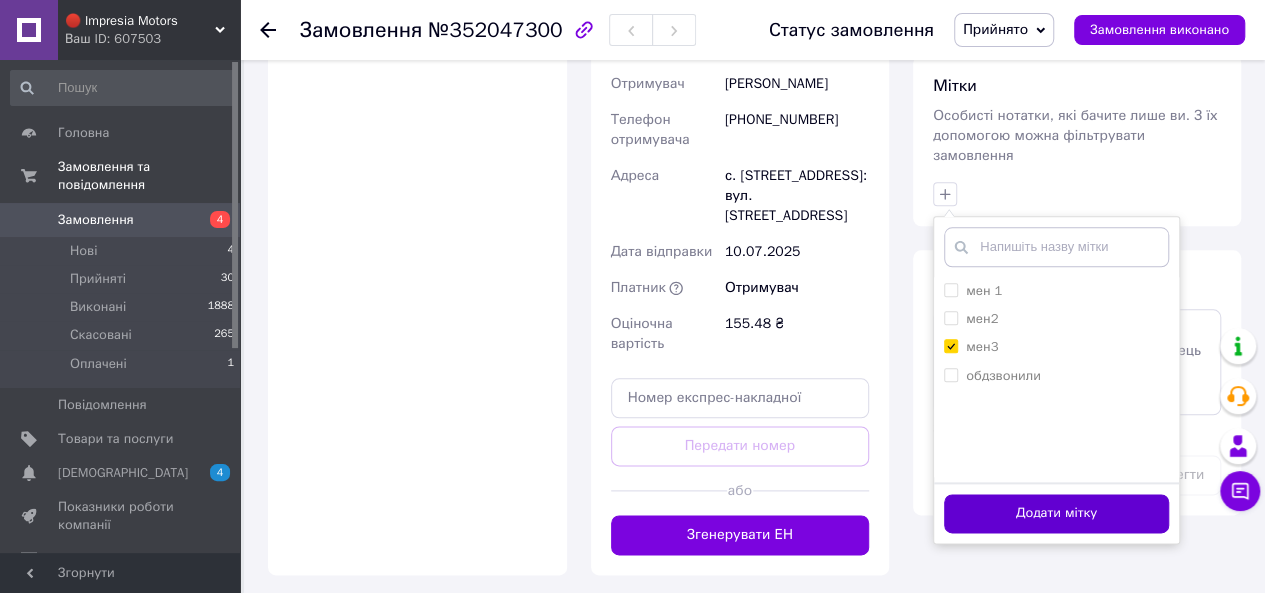 click on "Додати мітку" at bounding box center [1056, 513] 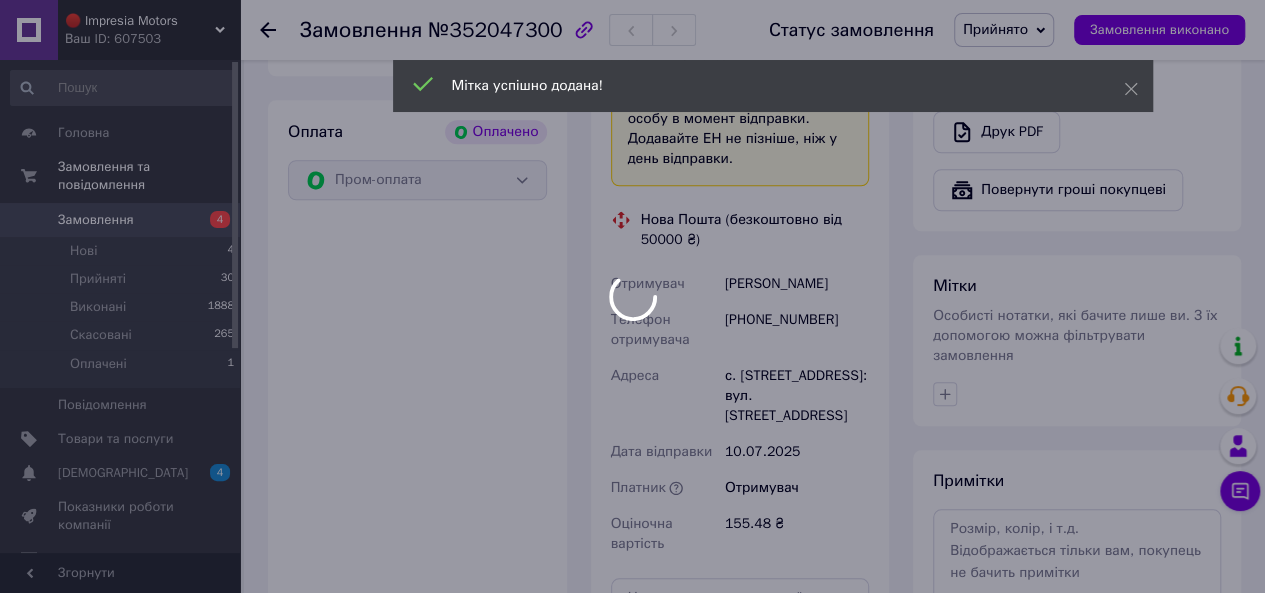scroll, scrollTop: 1100, scrollLeft: 0, axis: vertical 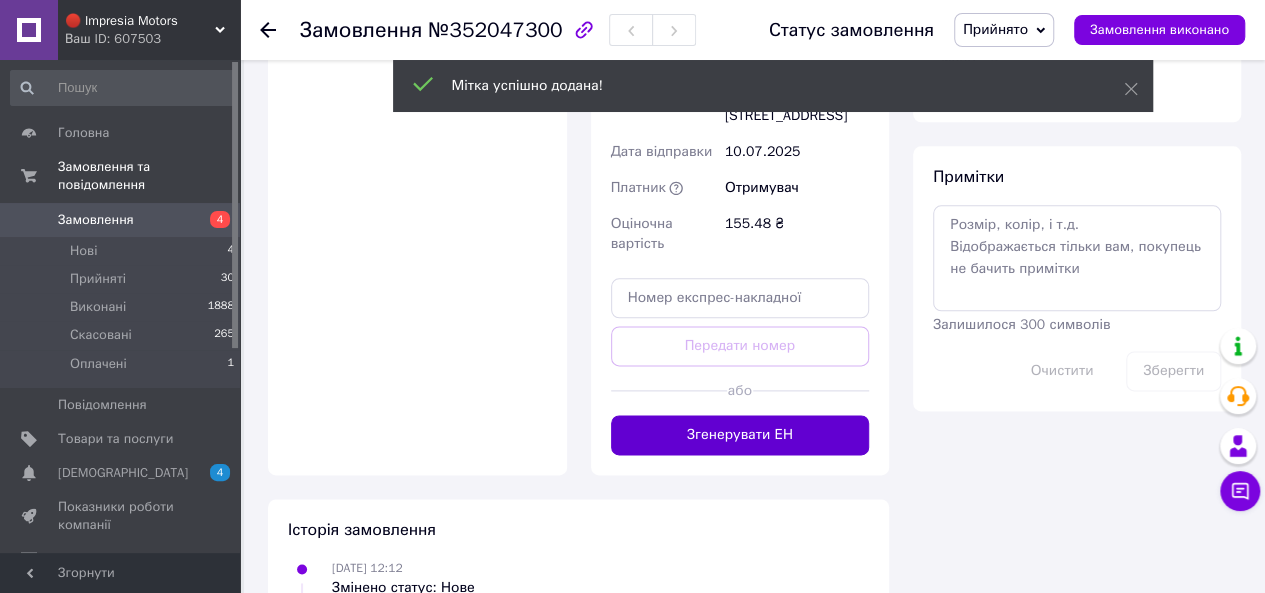 click on "Згенерувати ЕН" at bounding box center [740, 435] 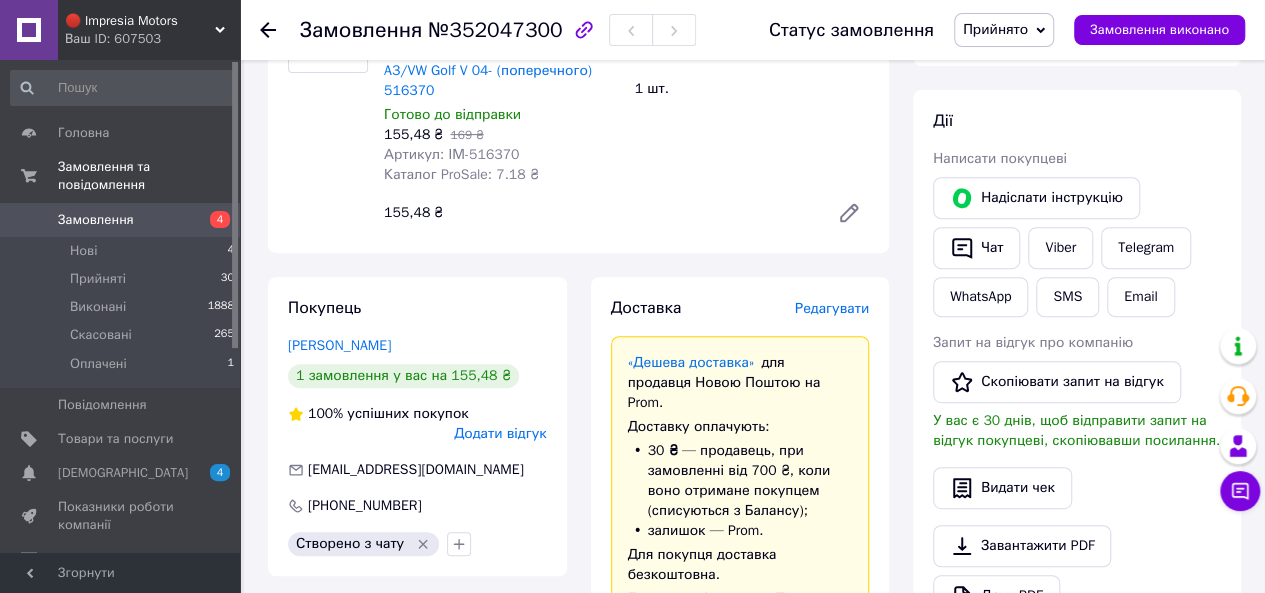 scroll, scrollTop: 500, scrollLeft: 0, axis: vertical 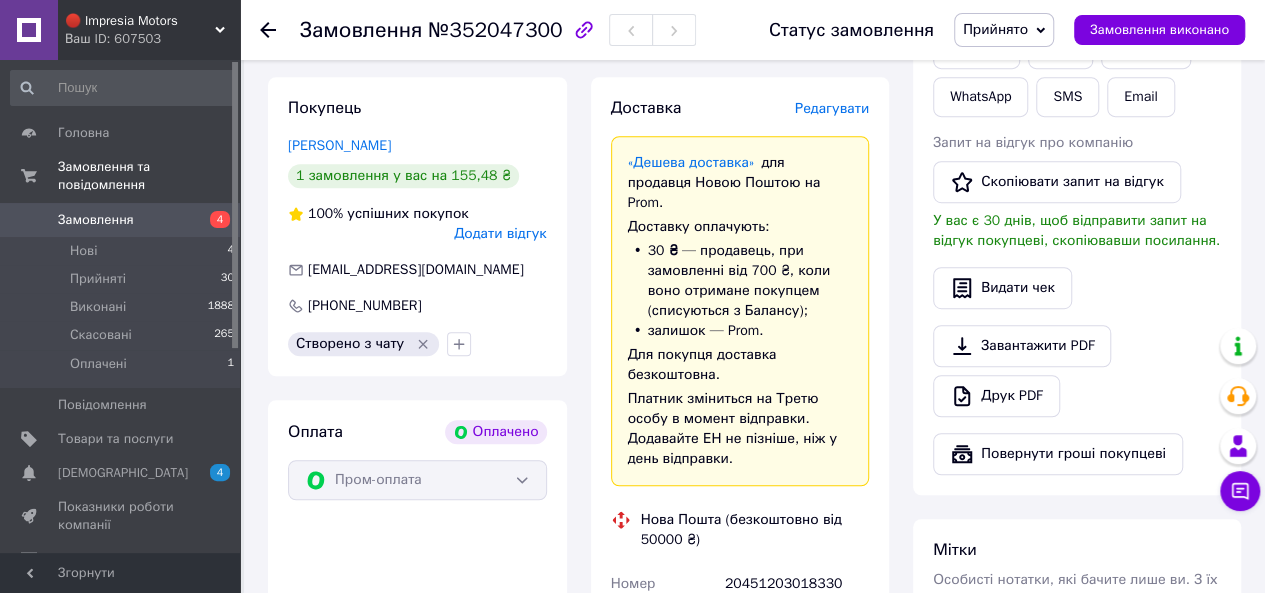 click 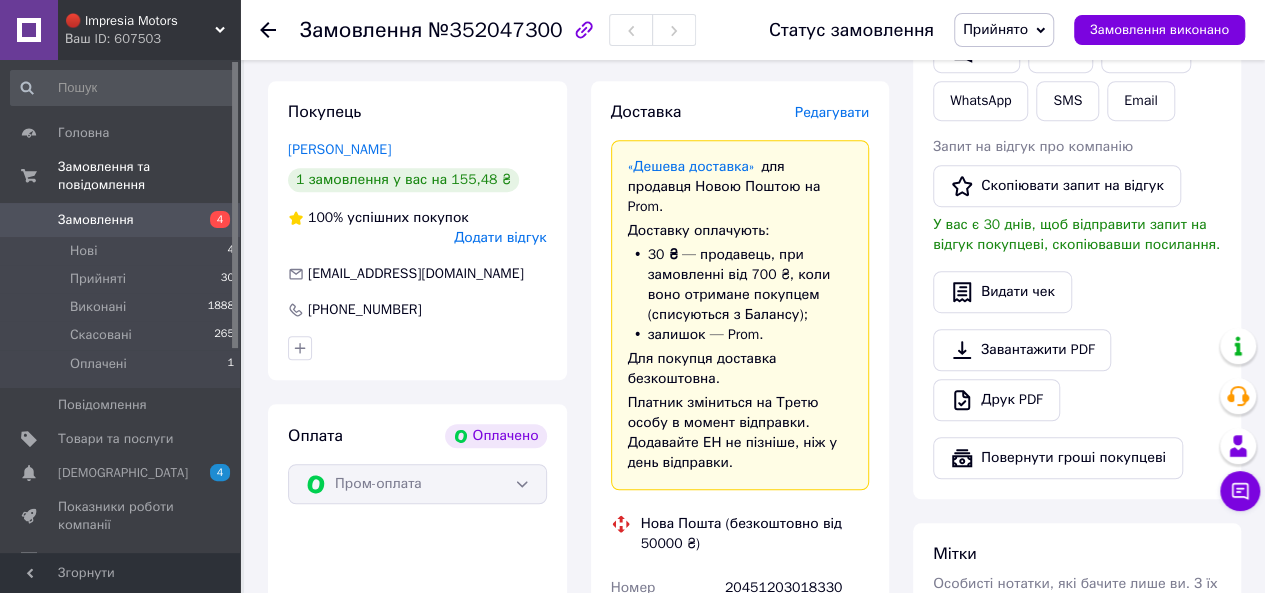 scroll, scrollTop: 0, scrollLeft: 0, axis: both 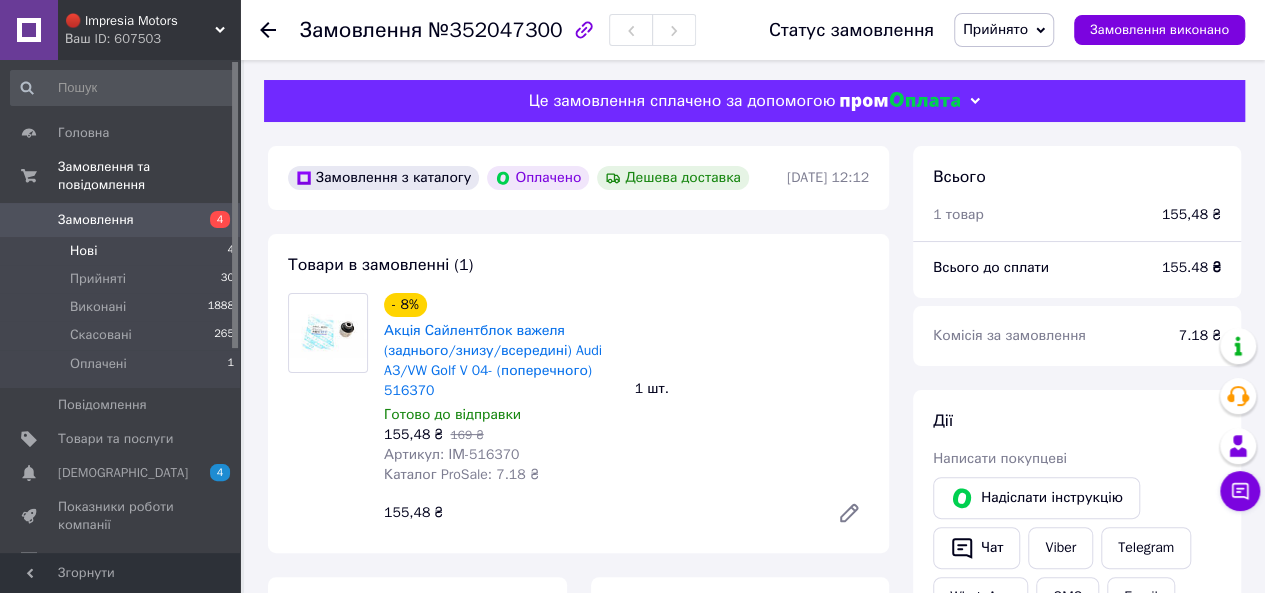 click on "Нові 4" at bounding box center (123, 251) 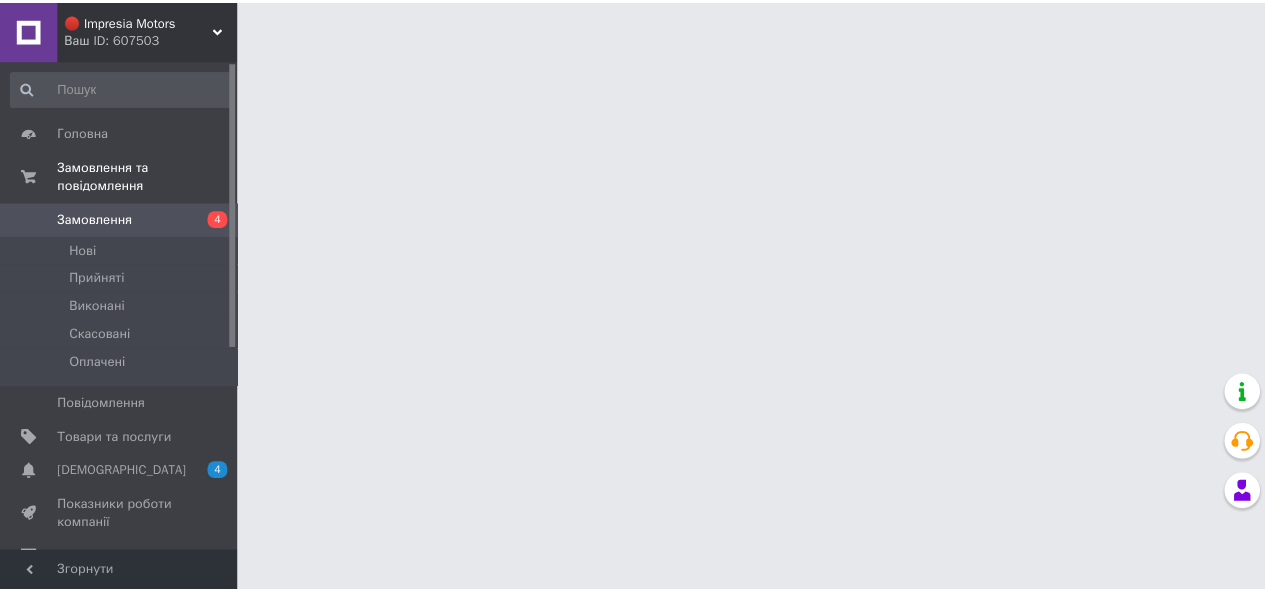 scroll, scrollTop: 0, scrollLeft: 0, axis: both 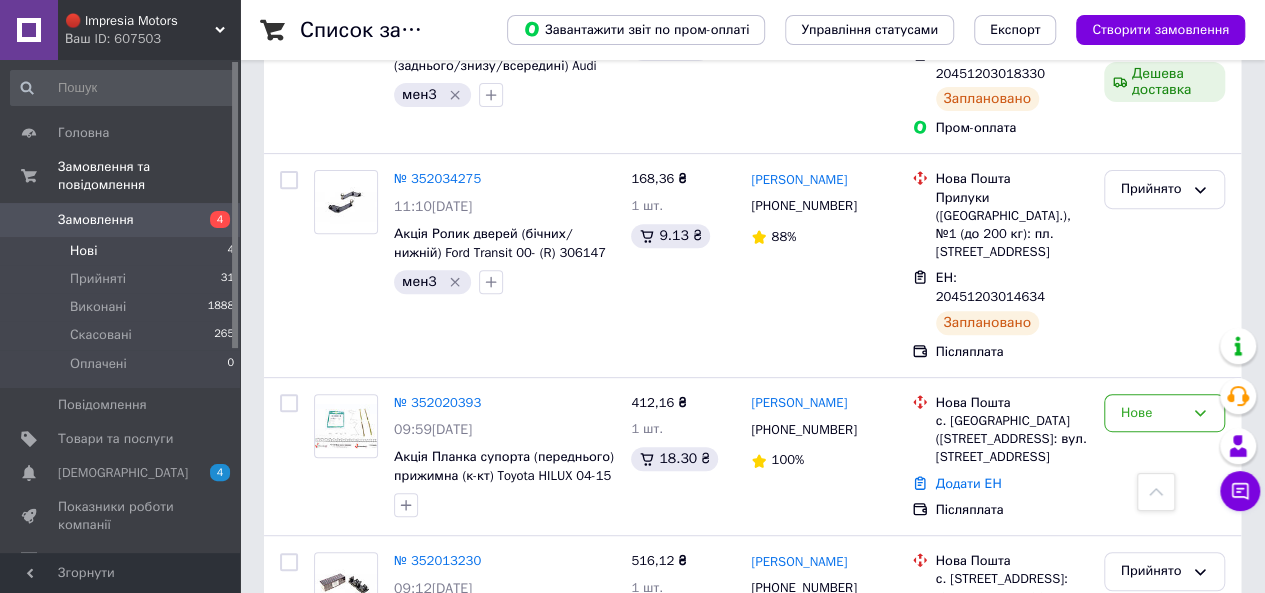 click on "Нові 4" at bounding box center (123, 251) 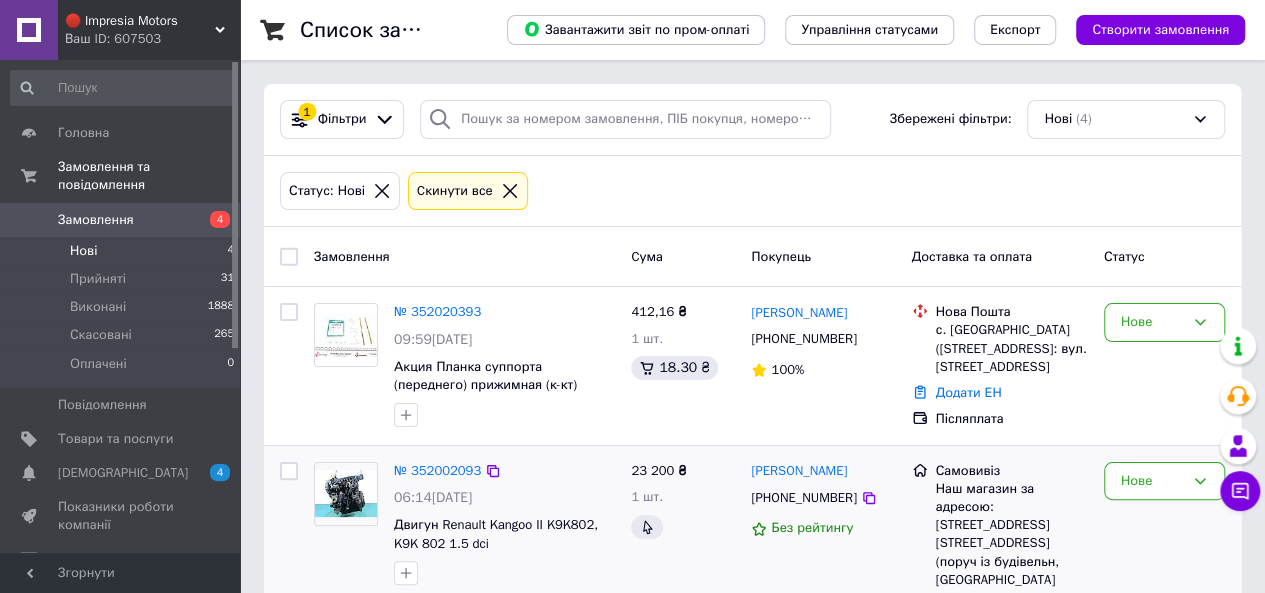 scroll, scrollTop: 100, scrollLeft: 0, axis: vertical 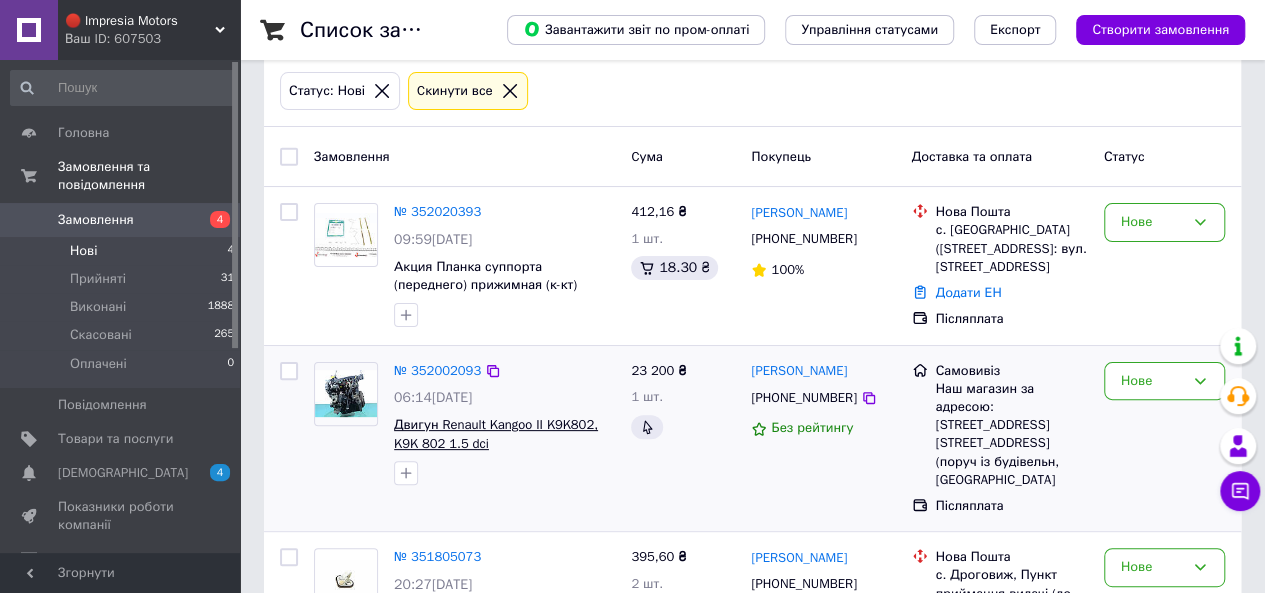 click on "Двигун Renault Kangoo II K9K802, K9K 802 1.5 dci" at bounding box center [496, 434] 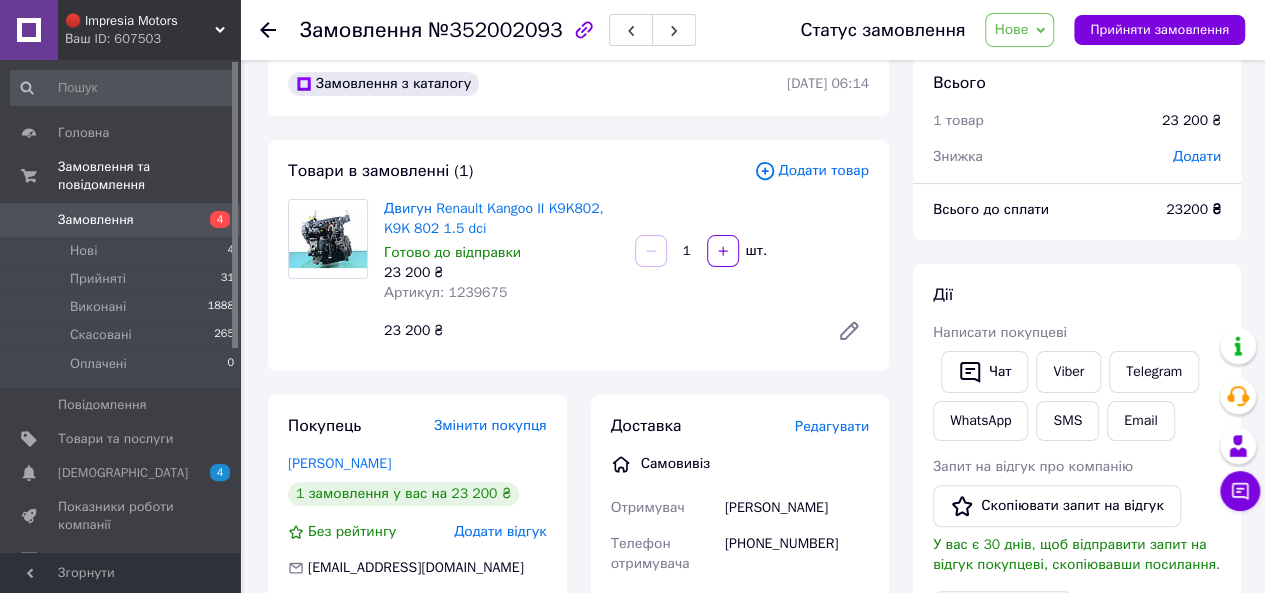 scroll, scrollTop: 0, scrollLeft: 0, axis: both 